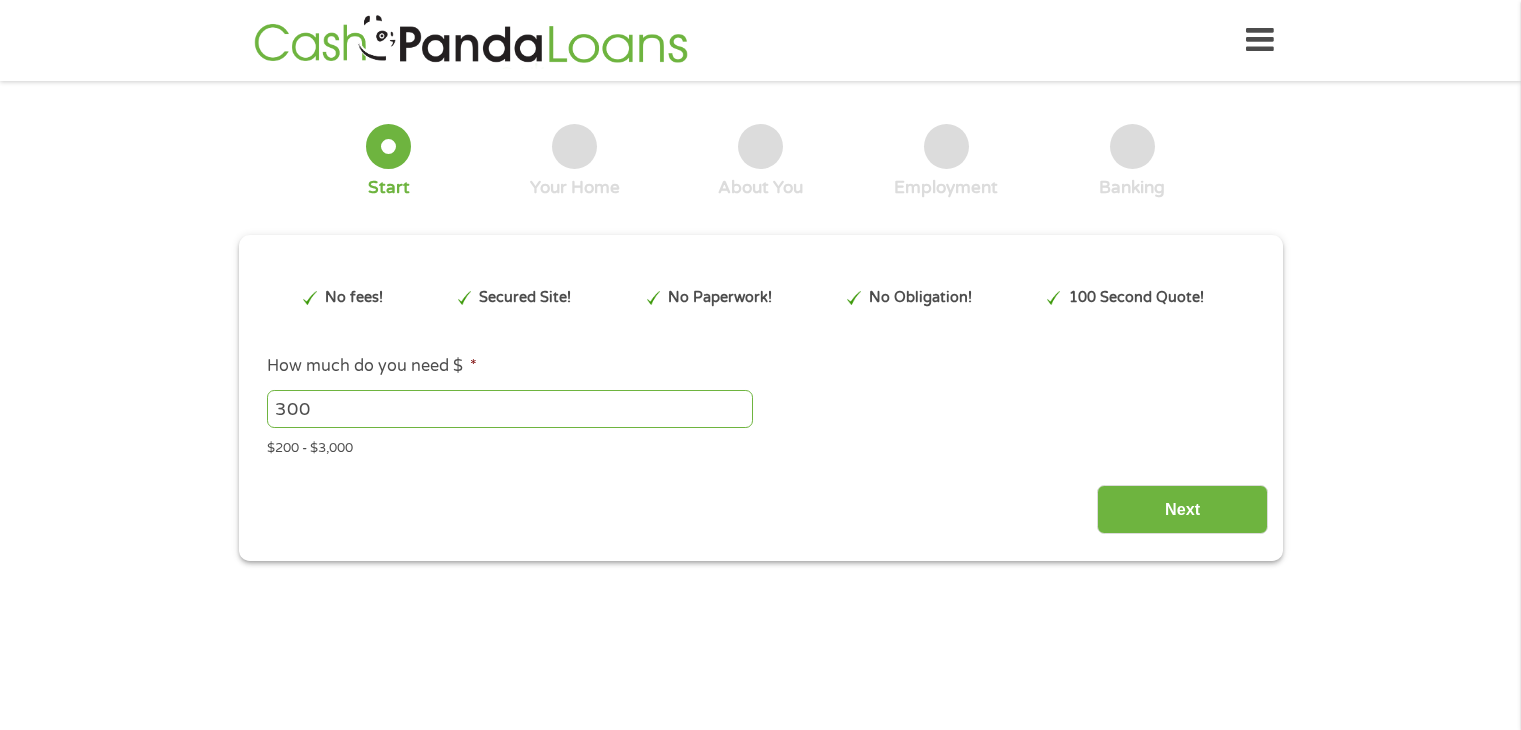 scroll, scrollTop: 0, scrollLeft: 0, axis: both 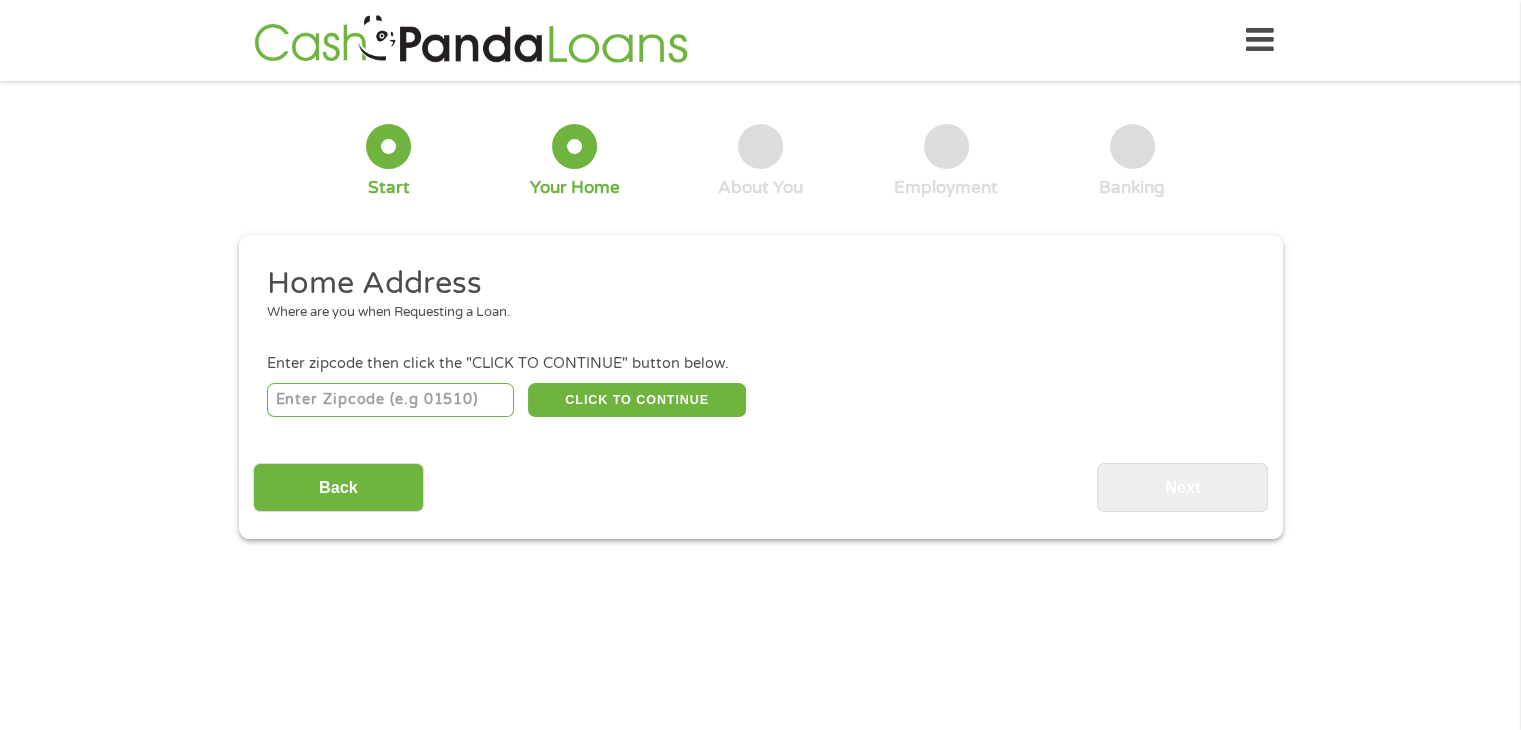 click at bounding box center (390, 400) 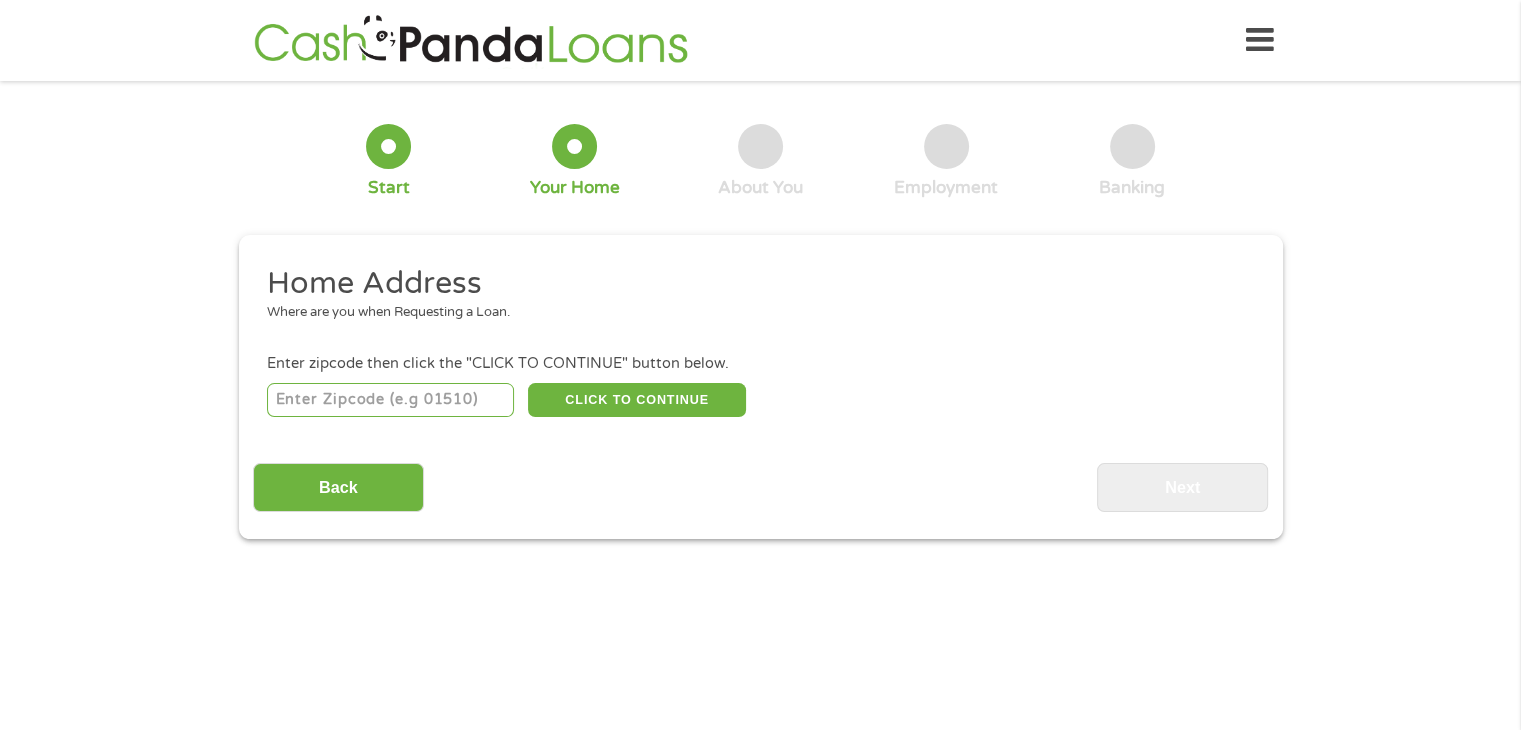 type on "_____" 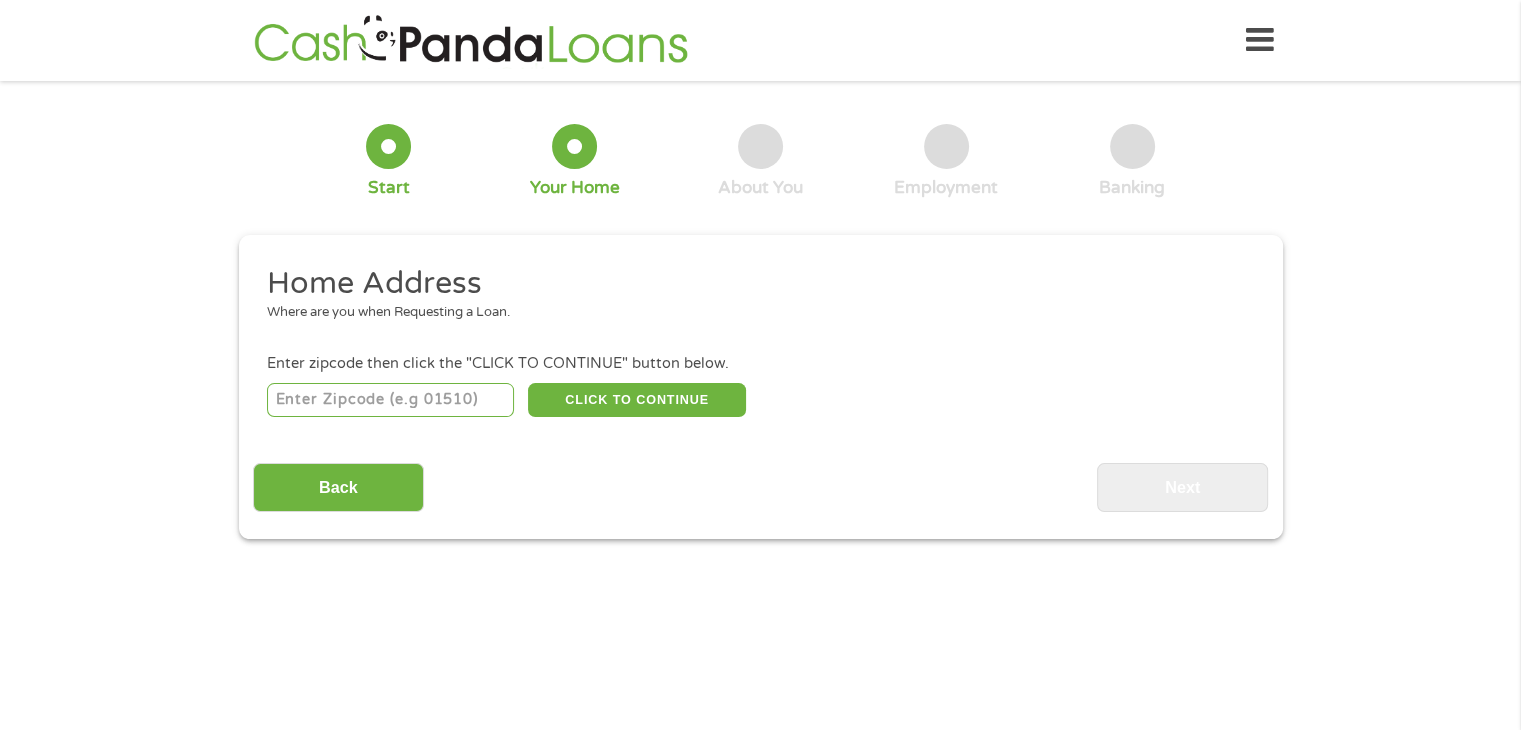 select on "Texas" 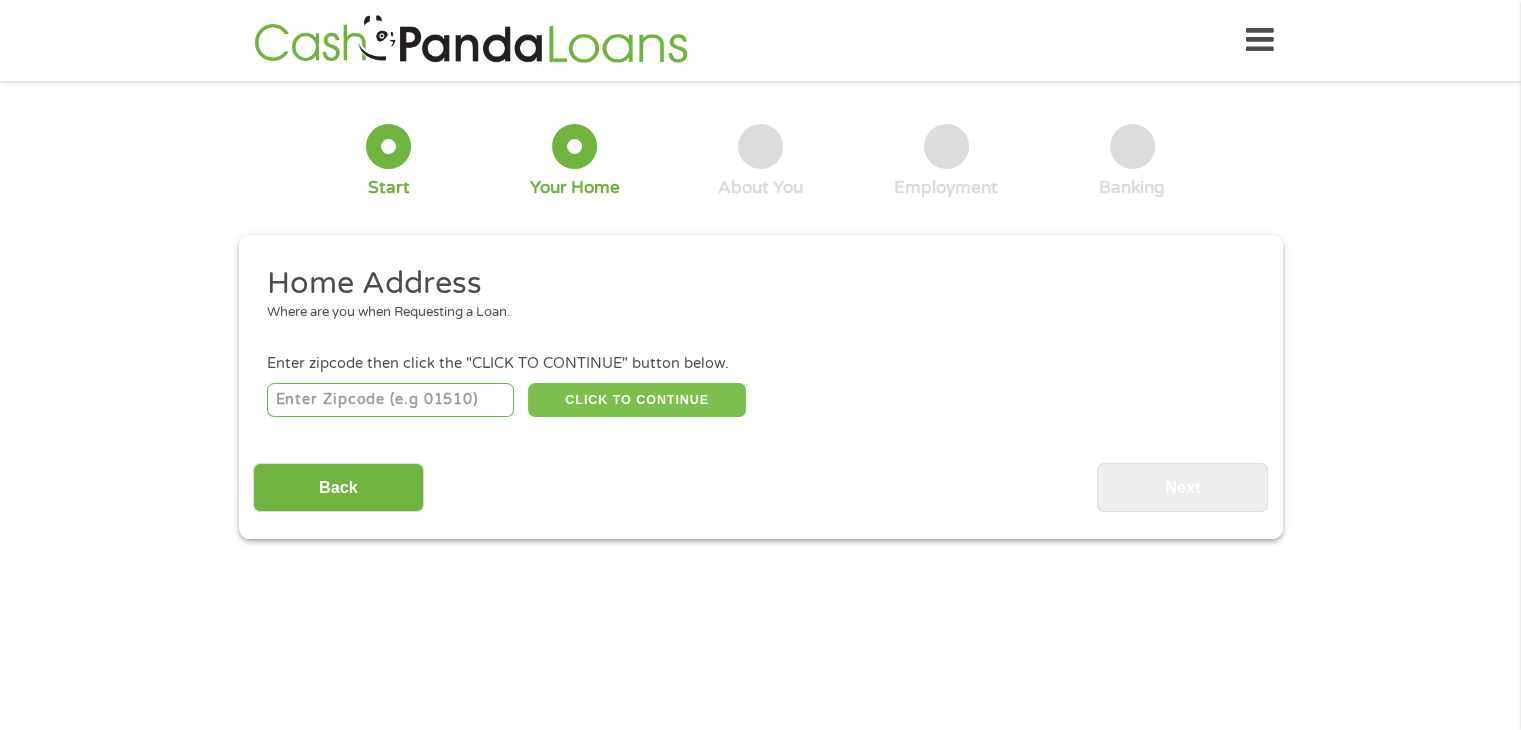 click on "CLICK TO CONTINUE" at bounding box center (637, 400) 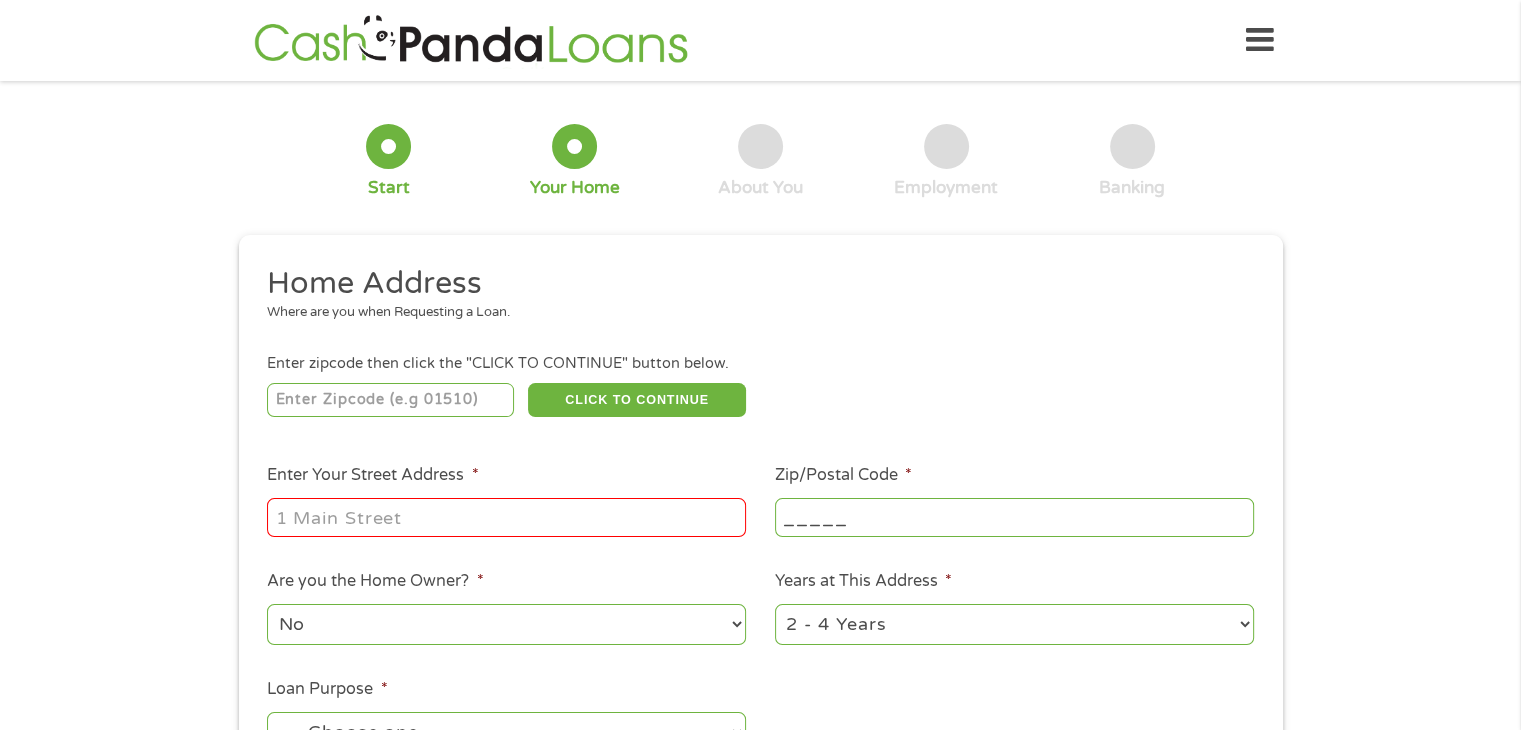click on "Enter Your Street Address *" at bounding box center (506, 517) 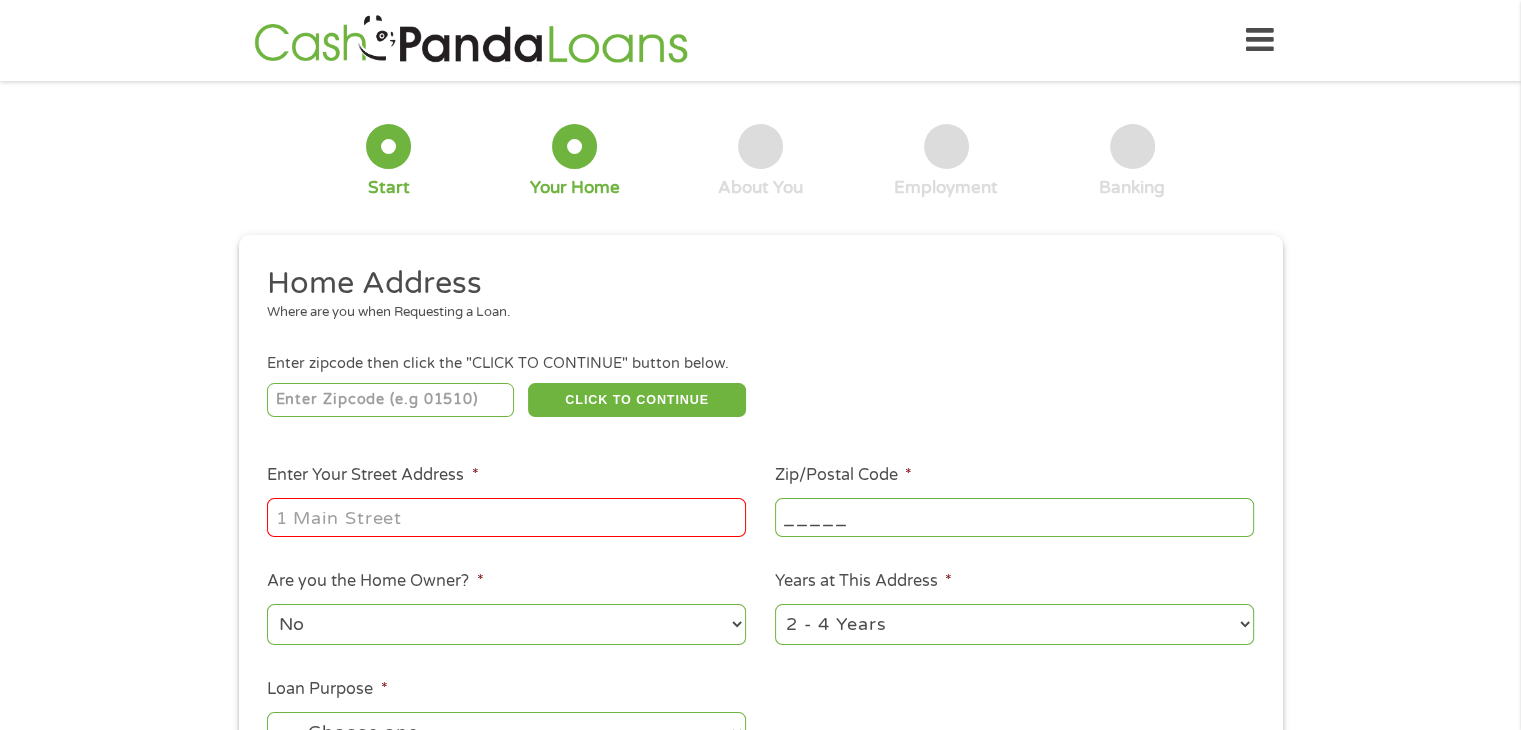 type on "_____ ____ __" 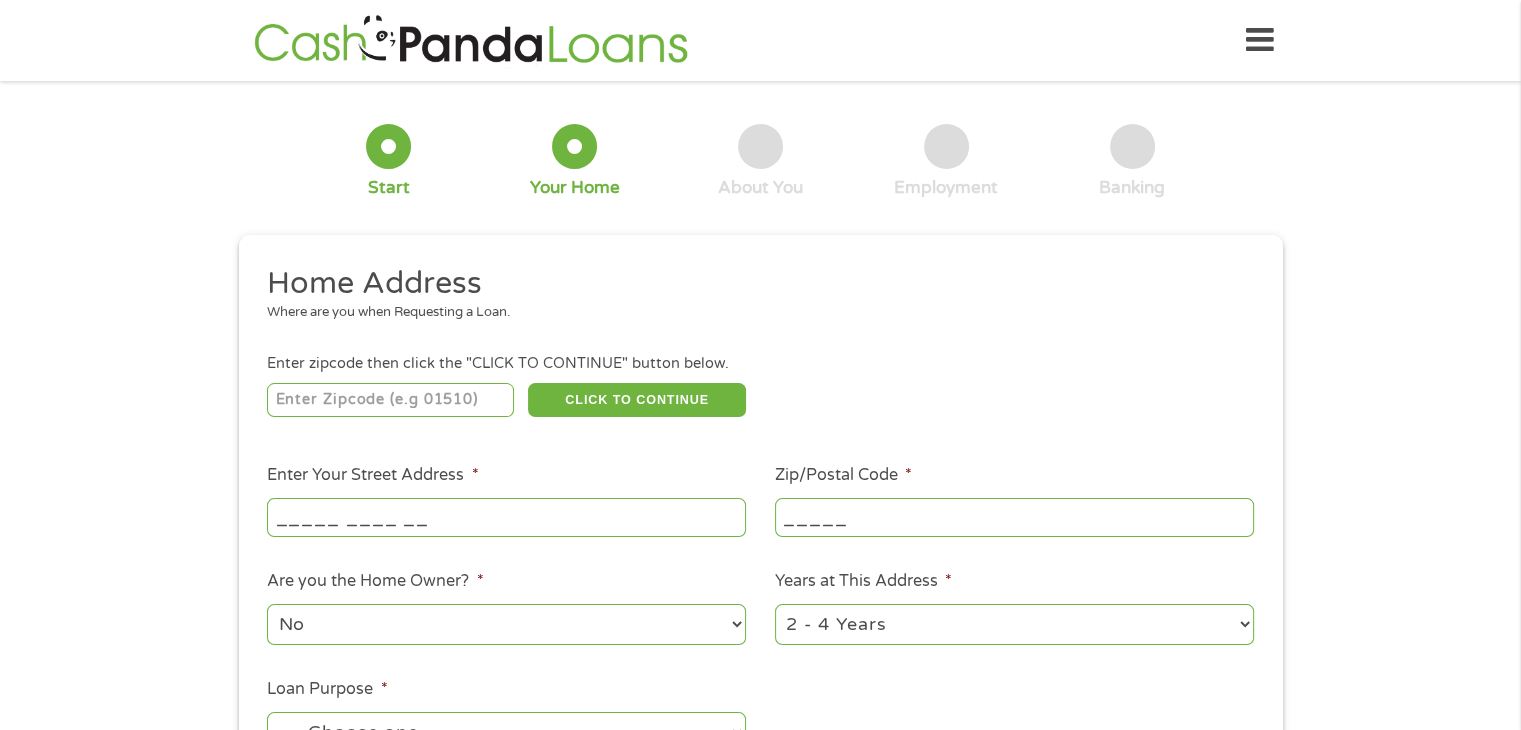 scroll, scrollTop: 363, scrollLeft: 0, axis: vertical 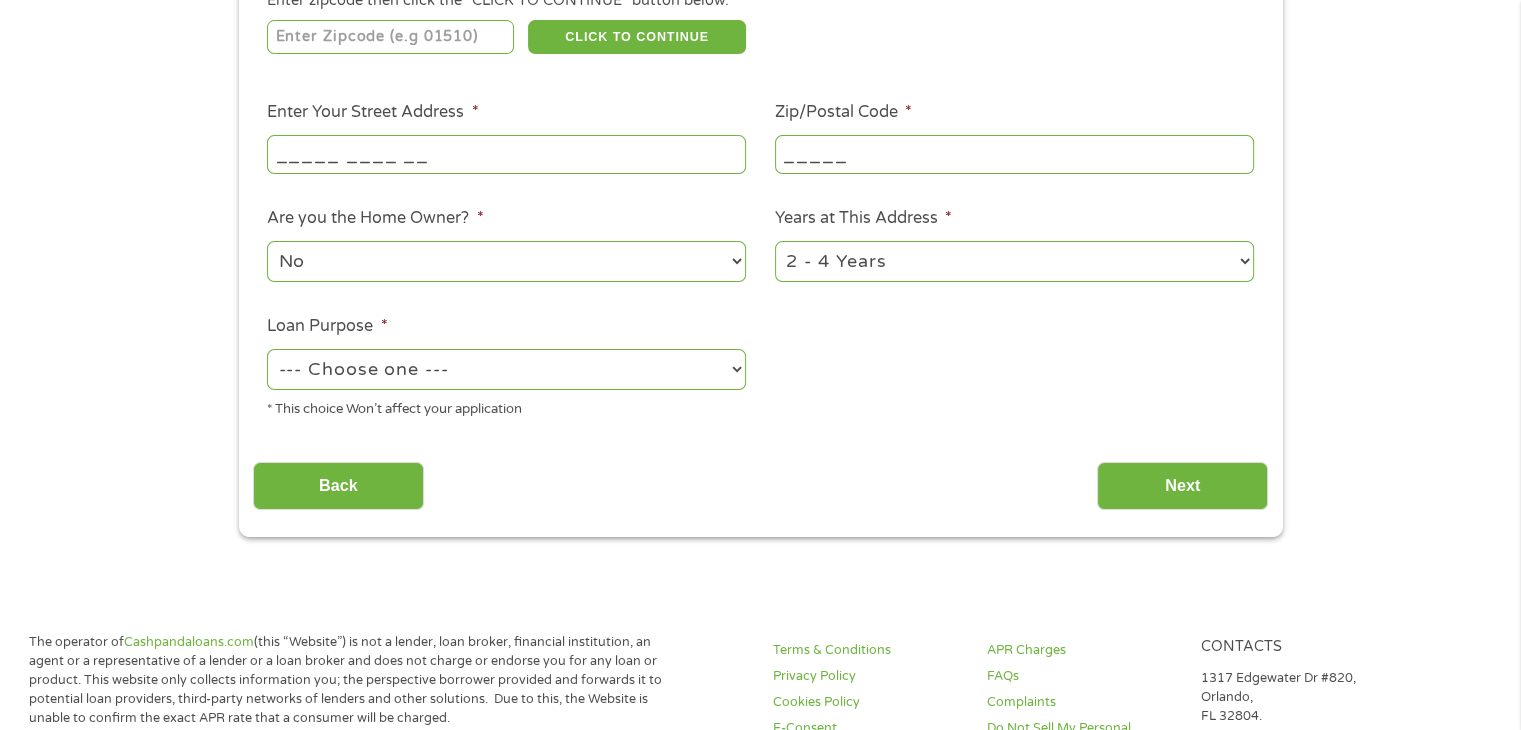 click on "1 Year or less 1 - 2 Years 2 - 4 Years Over 4 Years" at bounding box center [1014, 261] 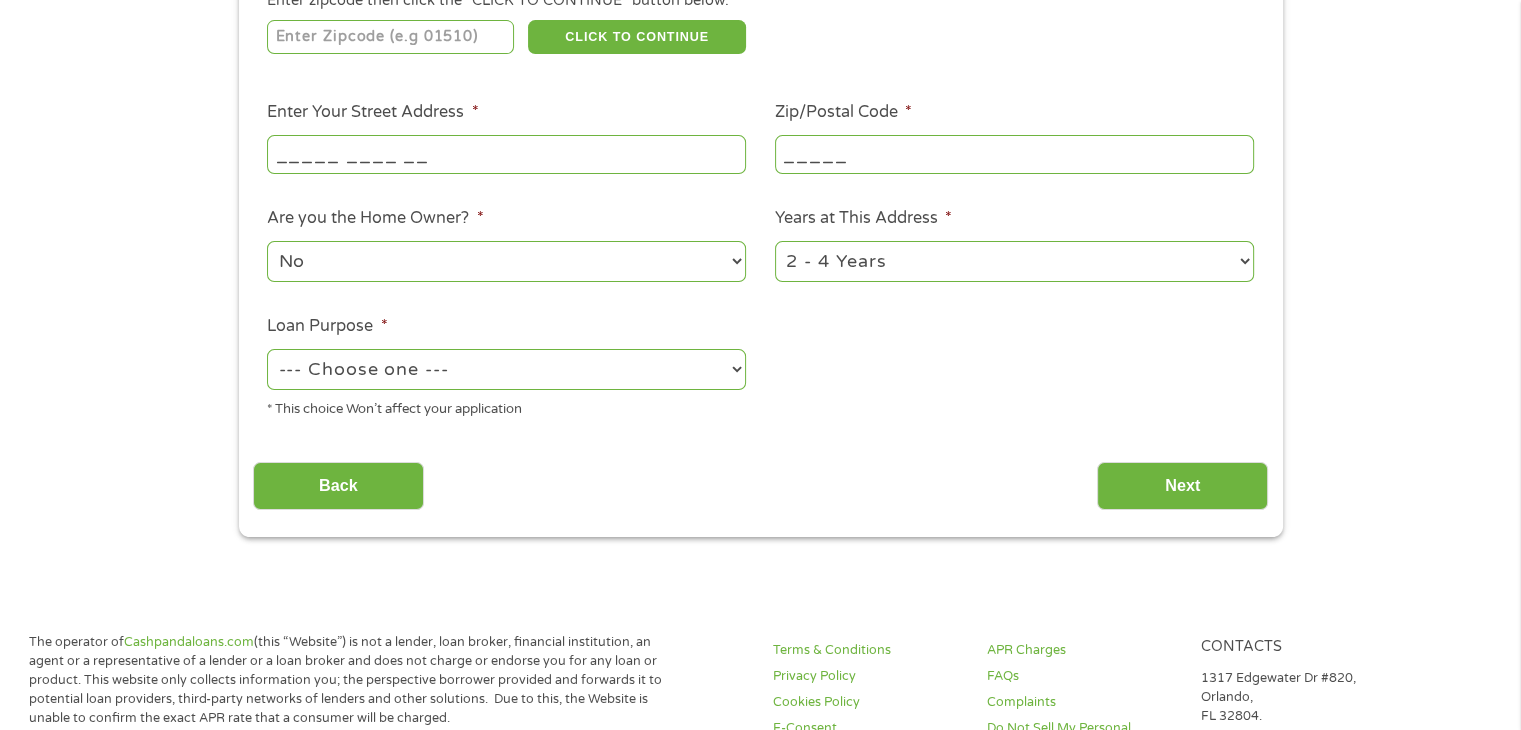 select on "paybills" 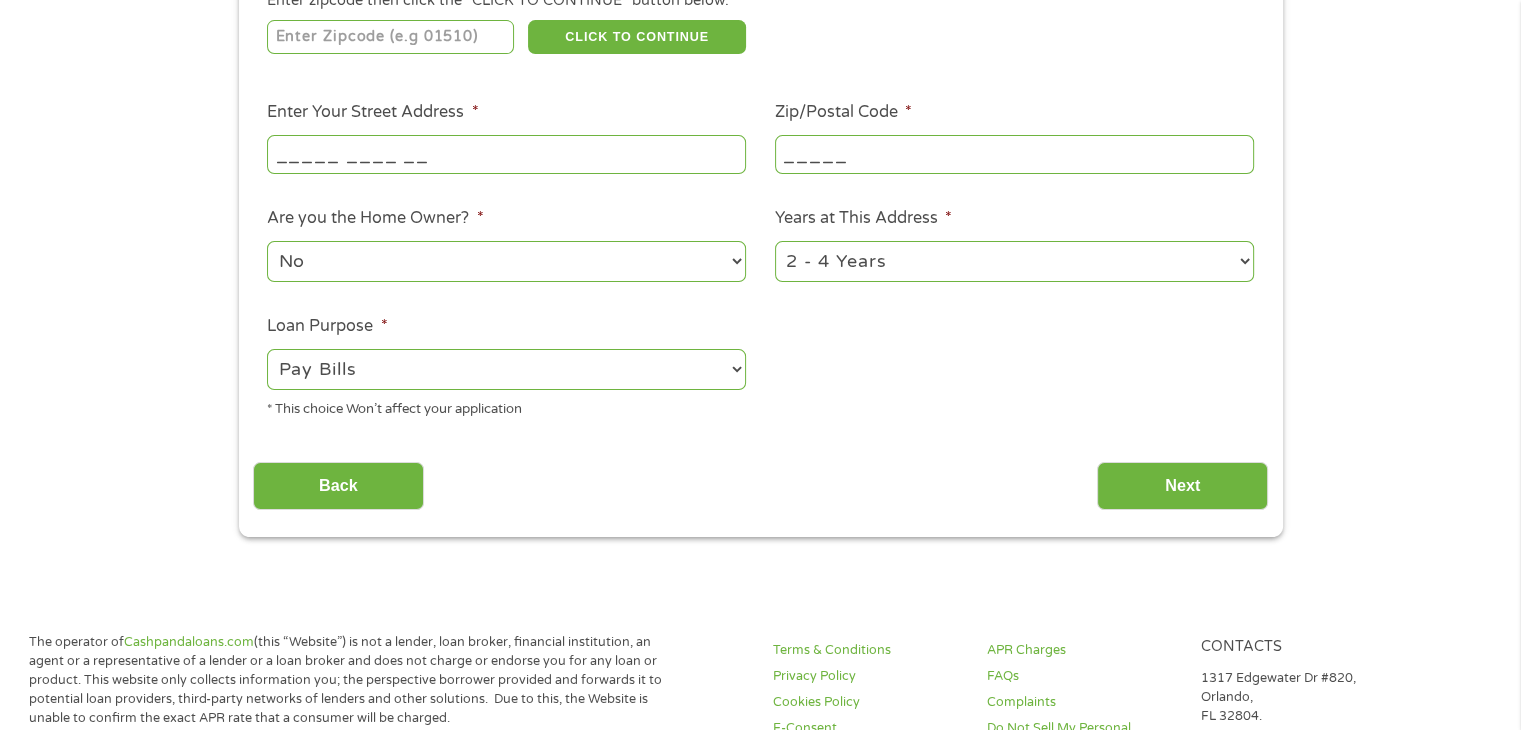 click on "--- Choose one --- Pay Bills Debt Consolidation Home Improvement Major Purchase Car Loan Short Term Cash Medical Expenses Other" at bounding box center (506, 369) 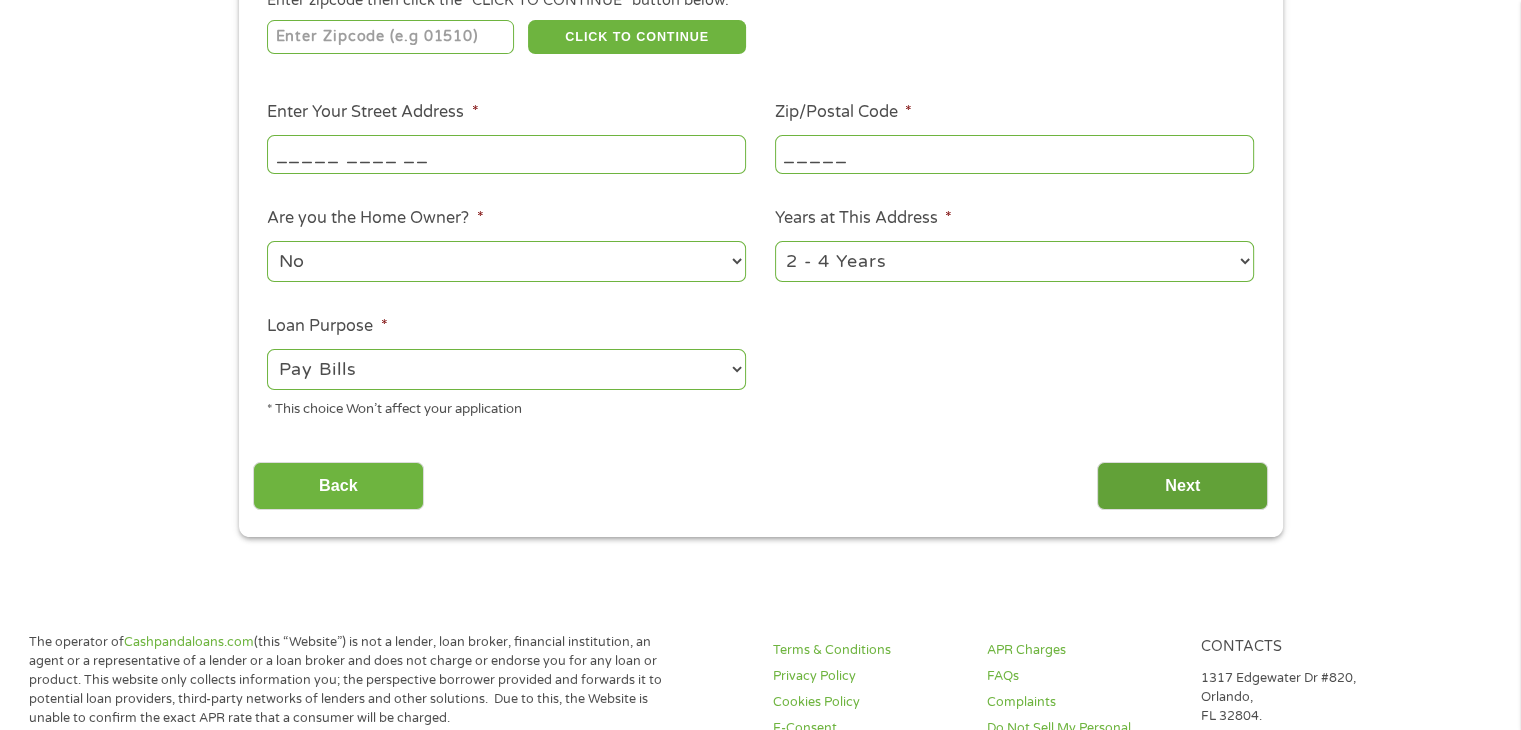 click on "Next" at bounding box center [1182, 486] 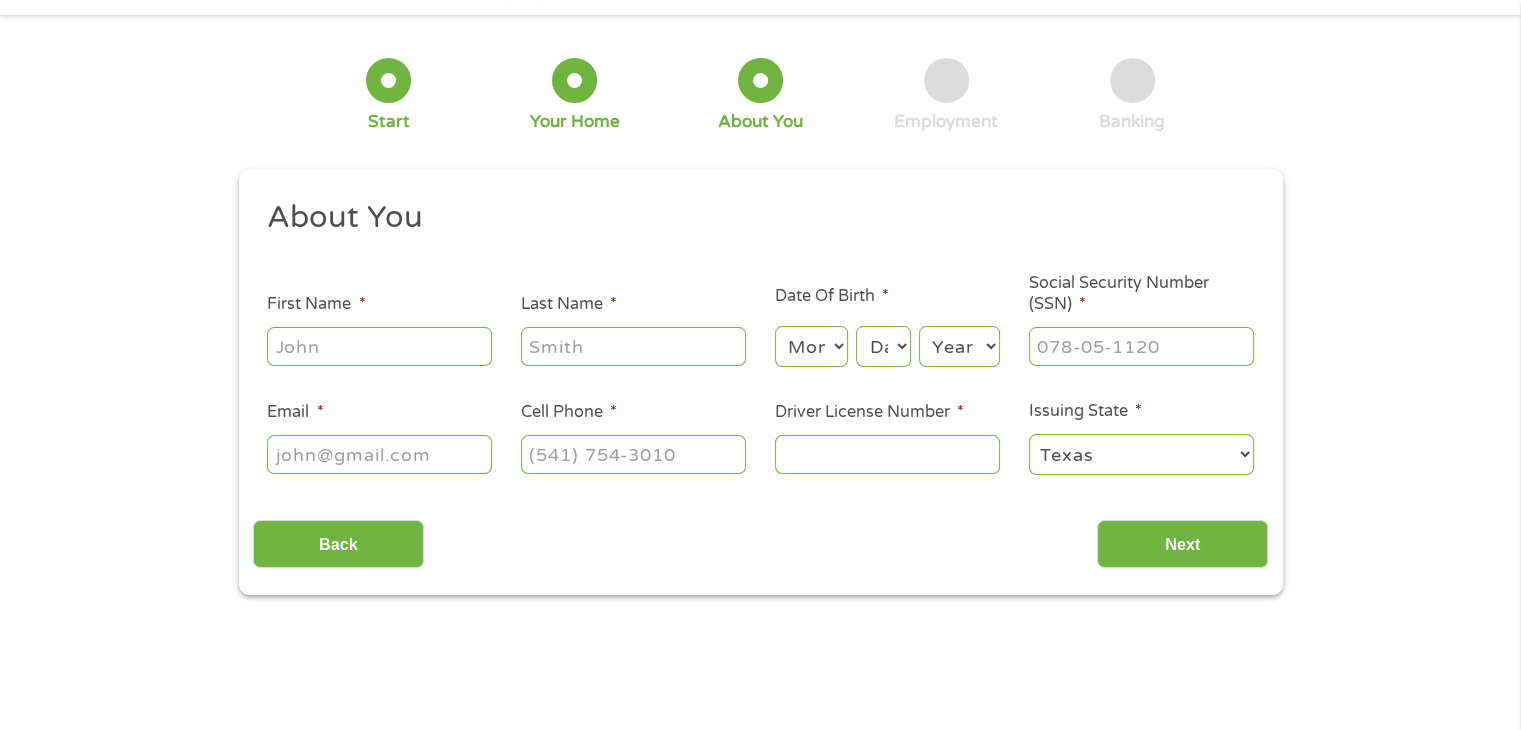 scroll, scrollTop: 0, scrollLeft: 0, axis: both 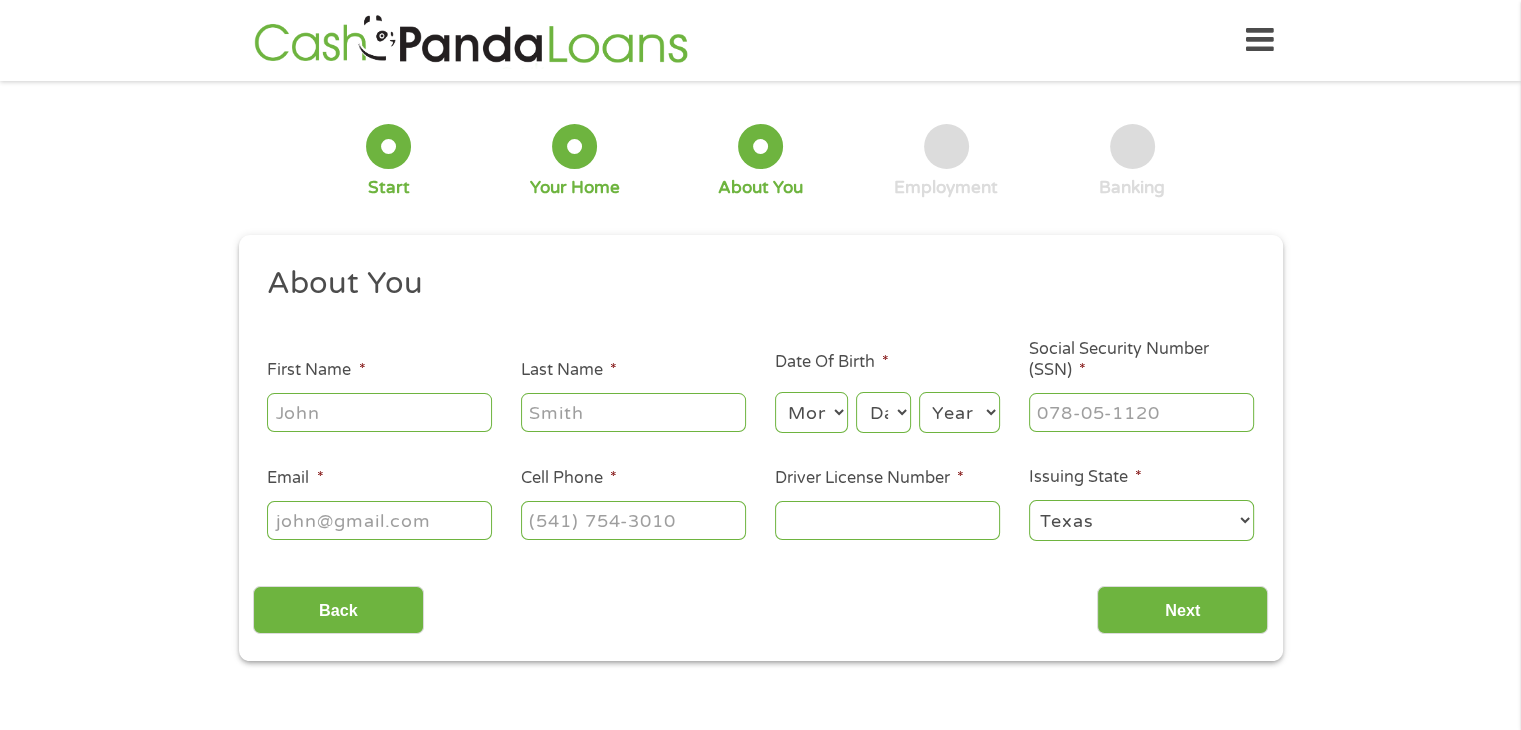 click on "First Name *" at bounding box center [379, 412] 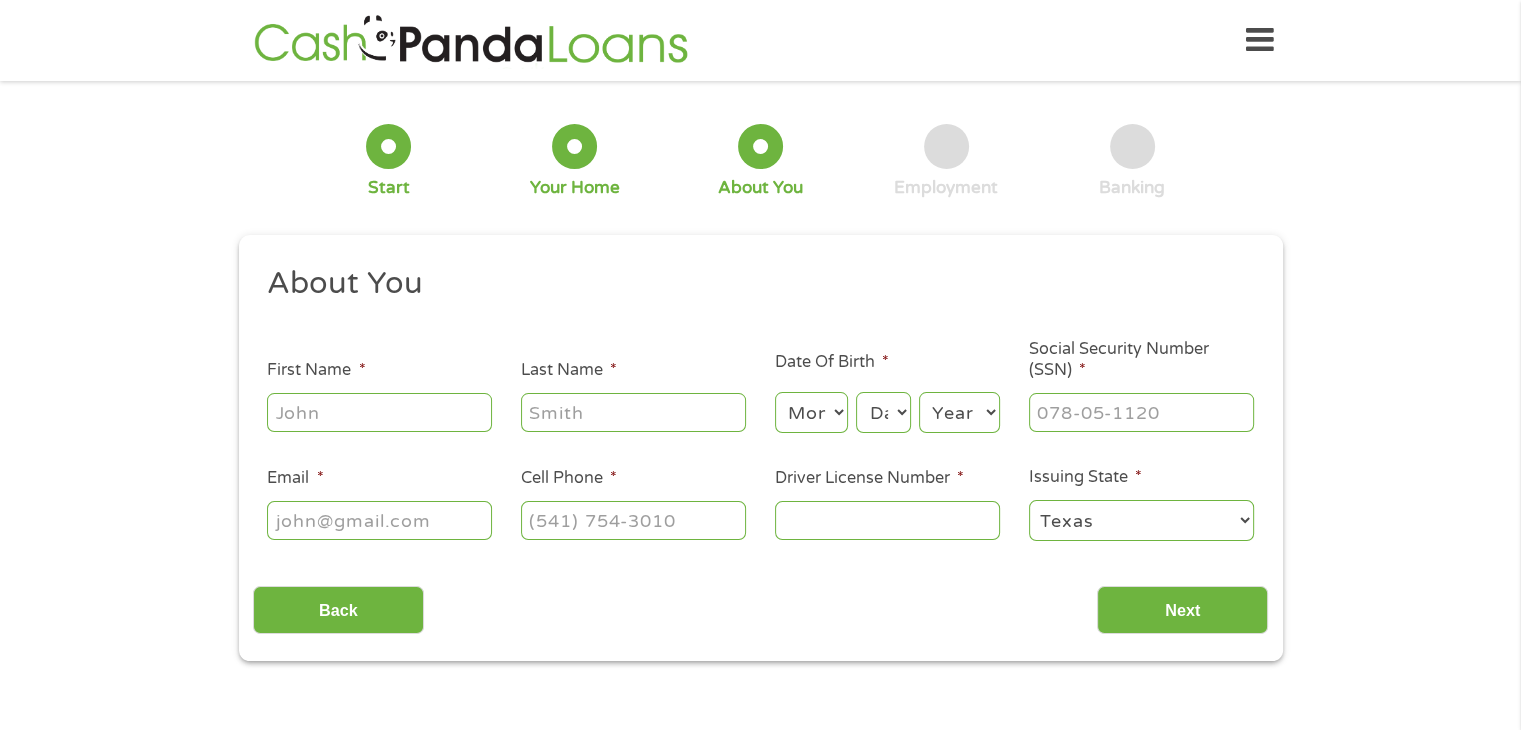 type on "[LAST]" 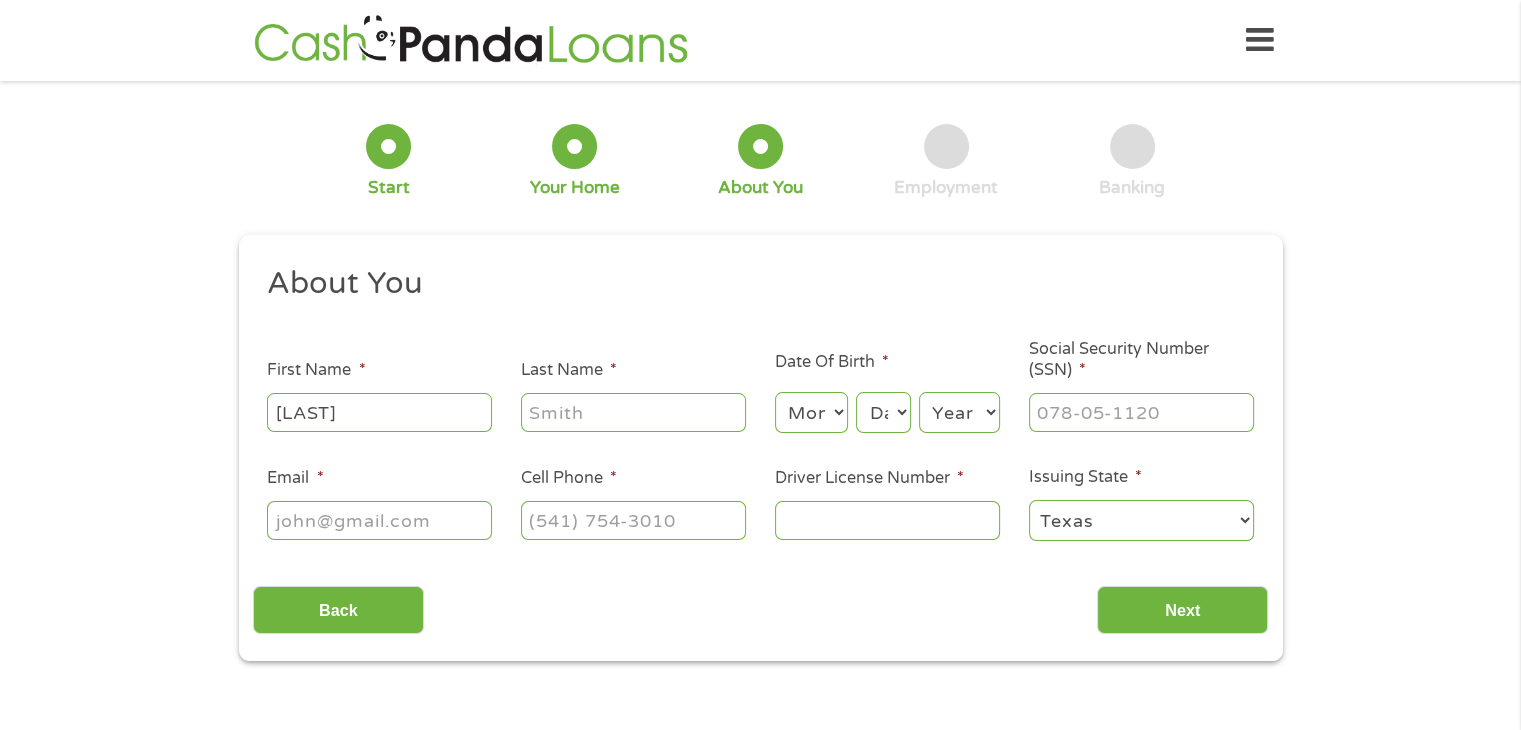 type on "[LAST]" 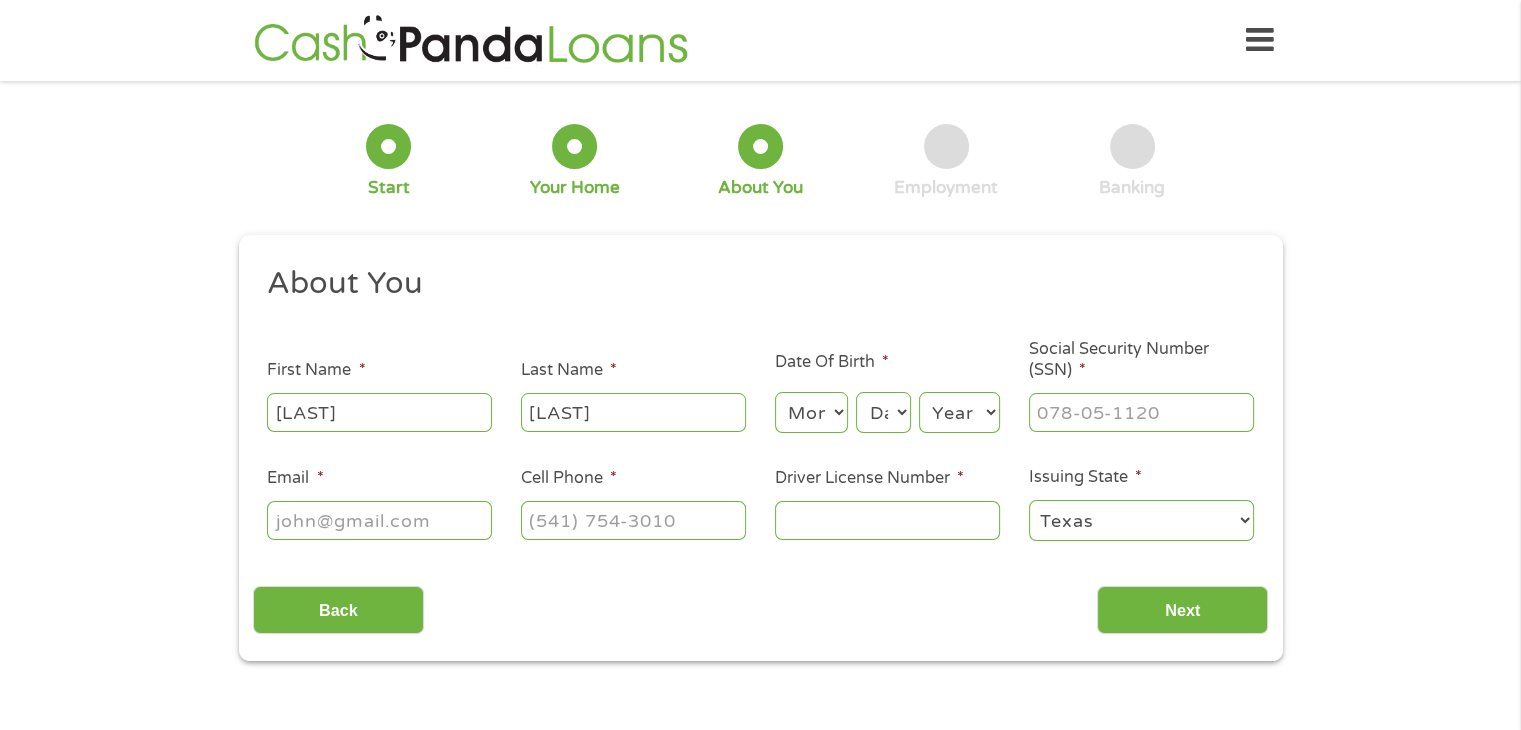 type on "[EMAIL]" 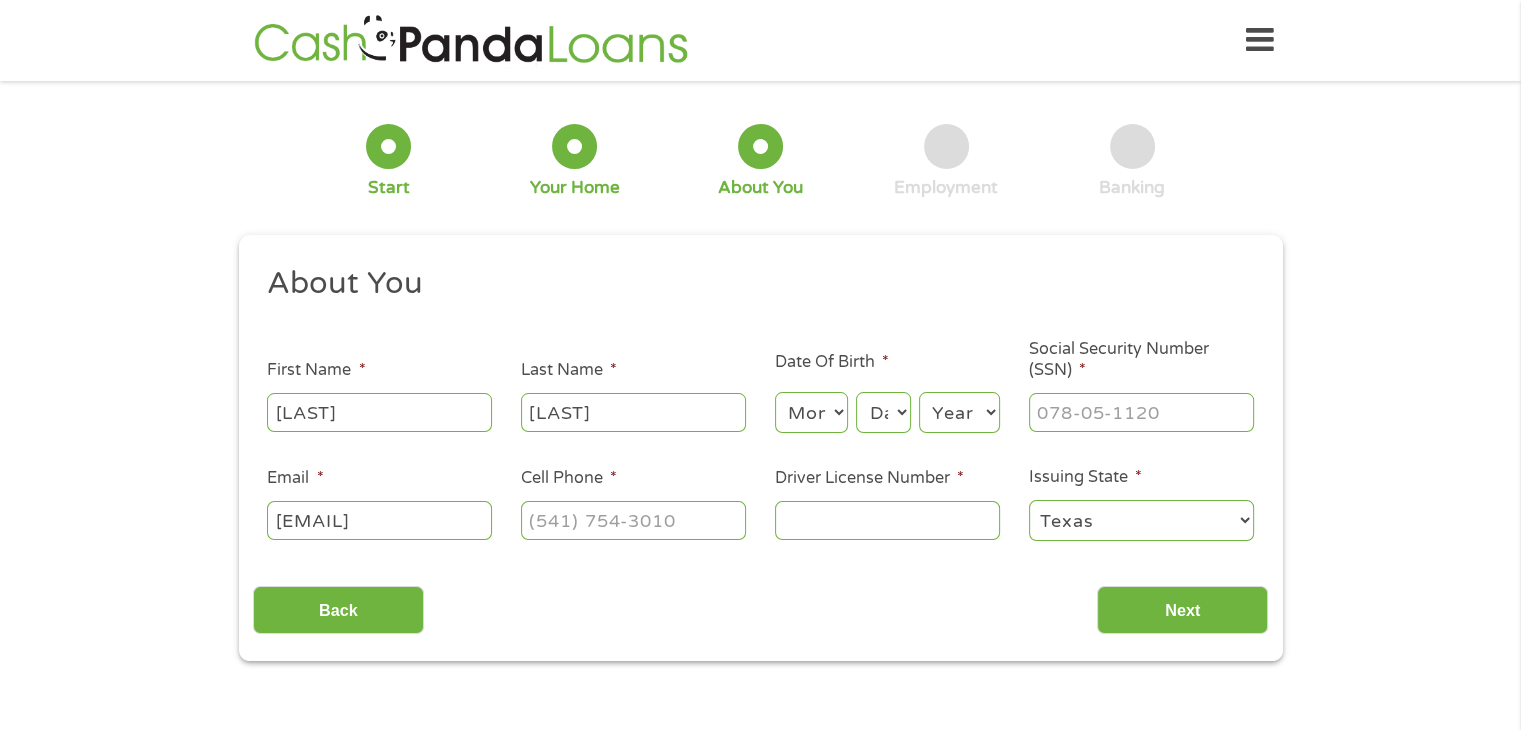 type on "________" 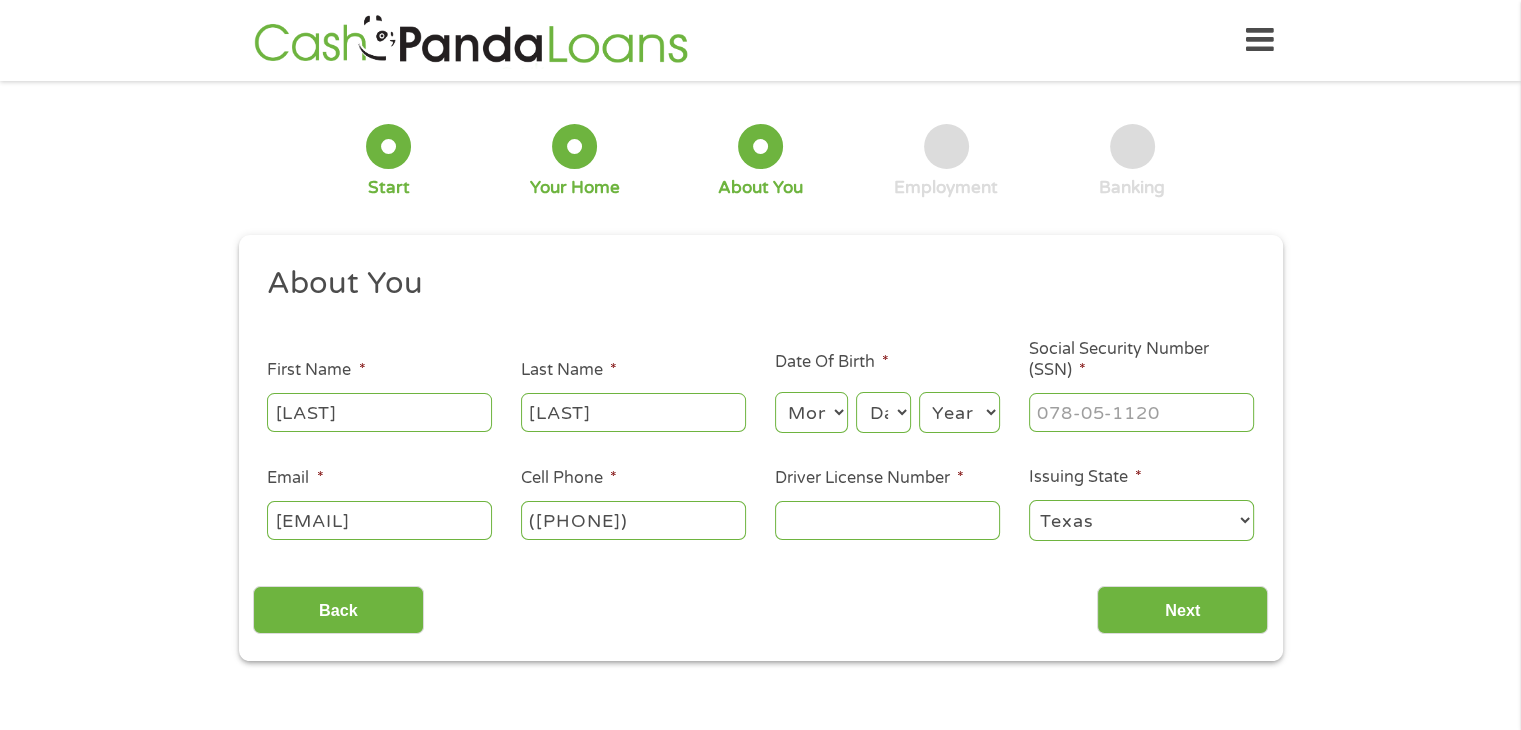 click on "([PHONE])" at bounding box center [633, 520] 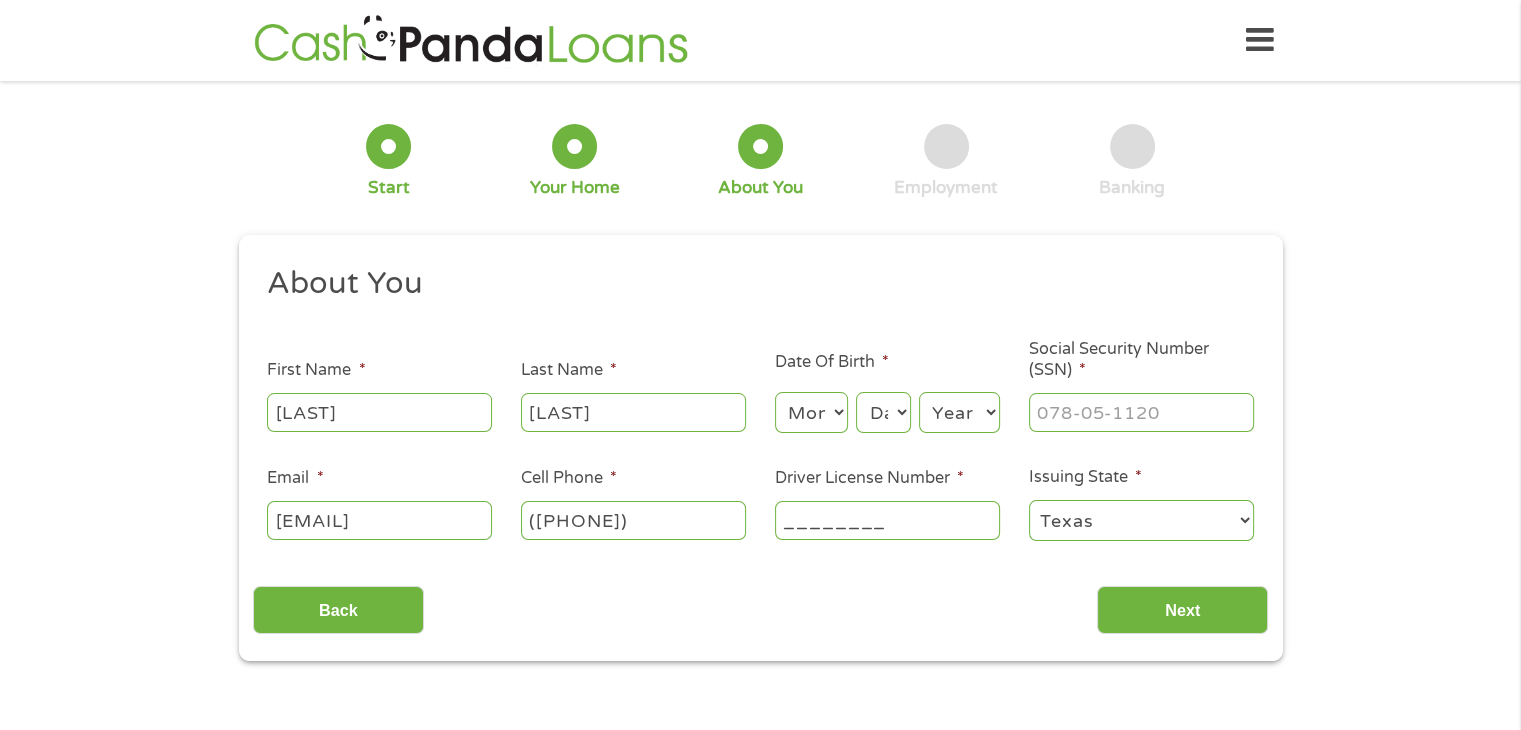 type on "________" 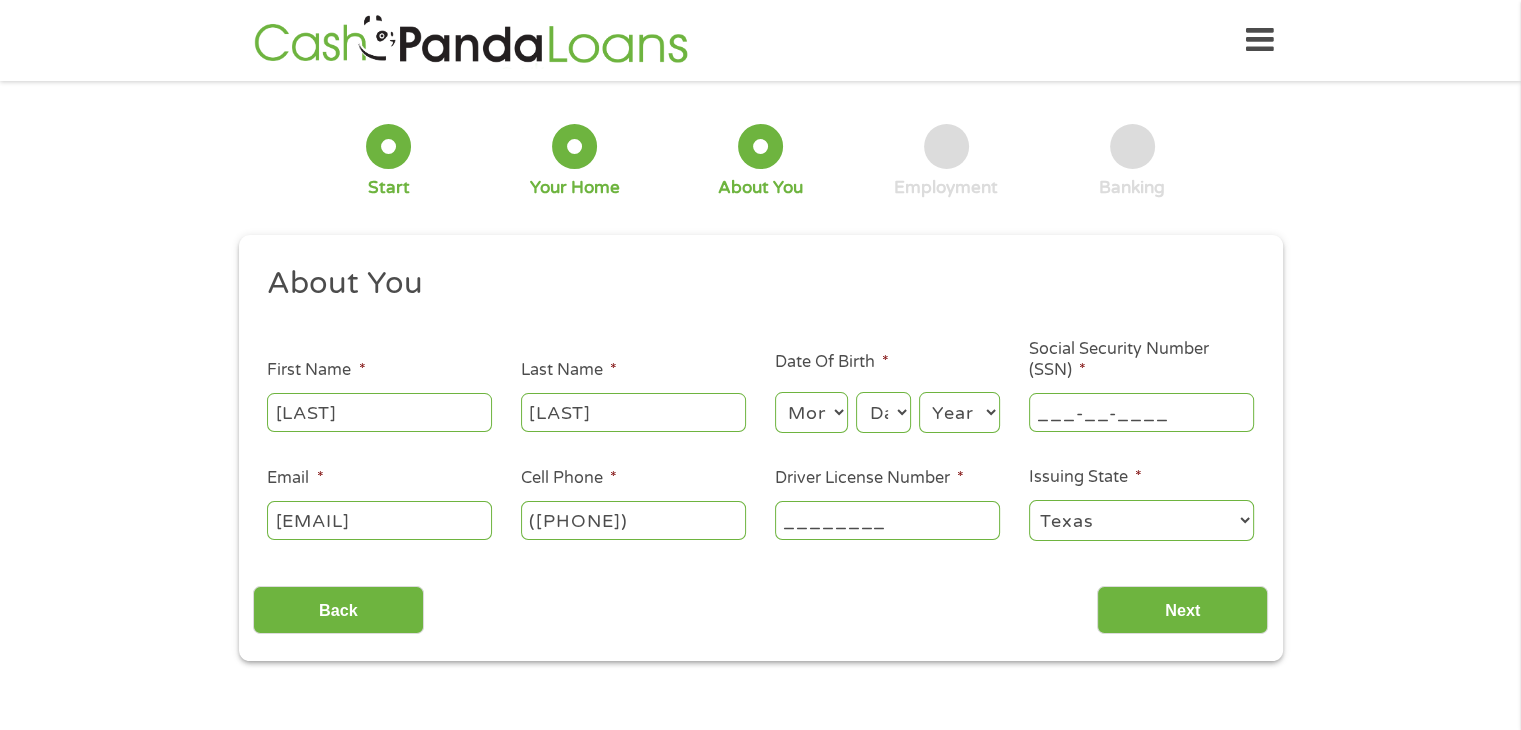 click on "___-__-____" at bounding box center [1141, 412] 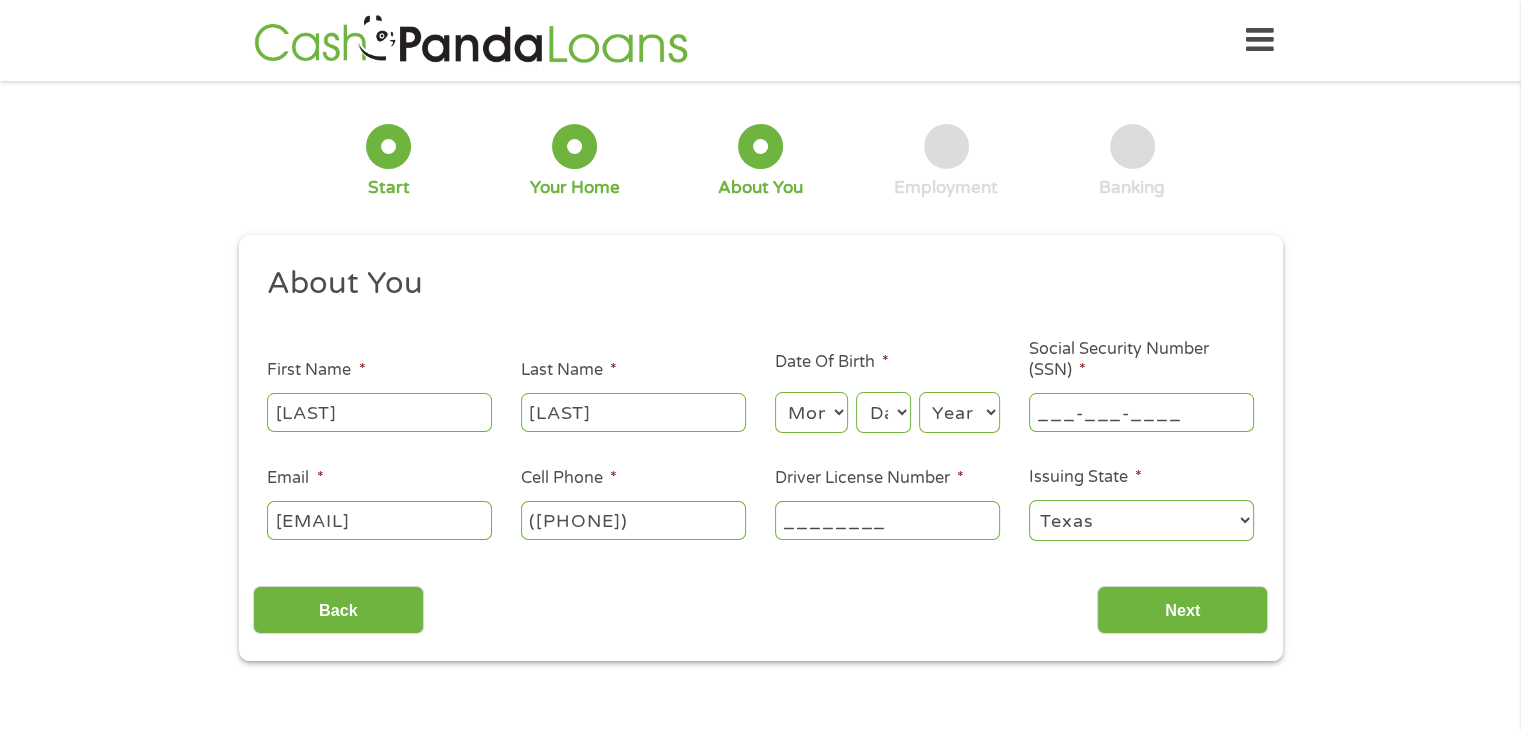 click on "Month 1 2 3 4 5 6 7 8 9 10 11 12" at bounding box center [811, 412] 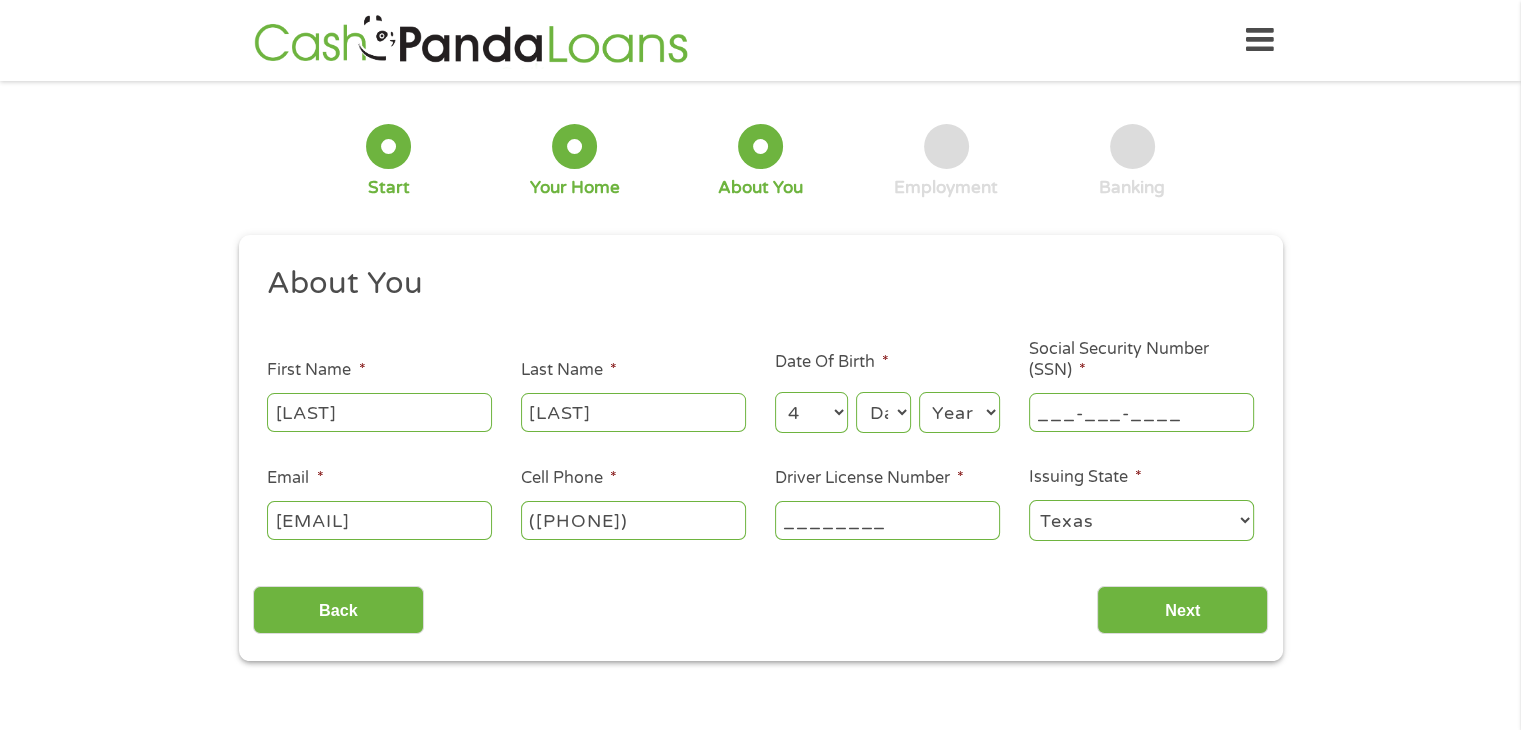 click on "Month 1 2 3 4 5 6 7 8 9 10 11 12" at bounding box center [811, 412] 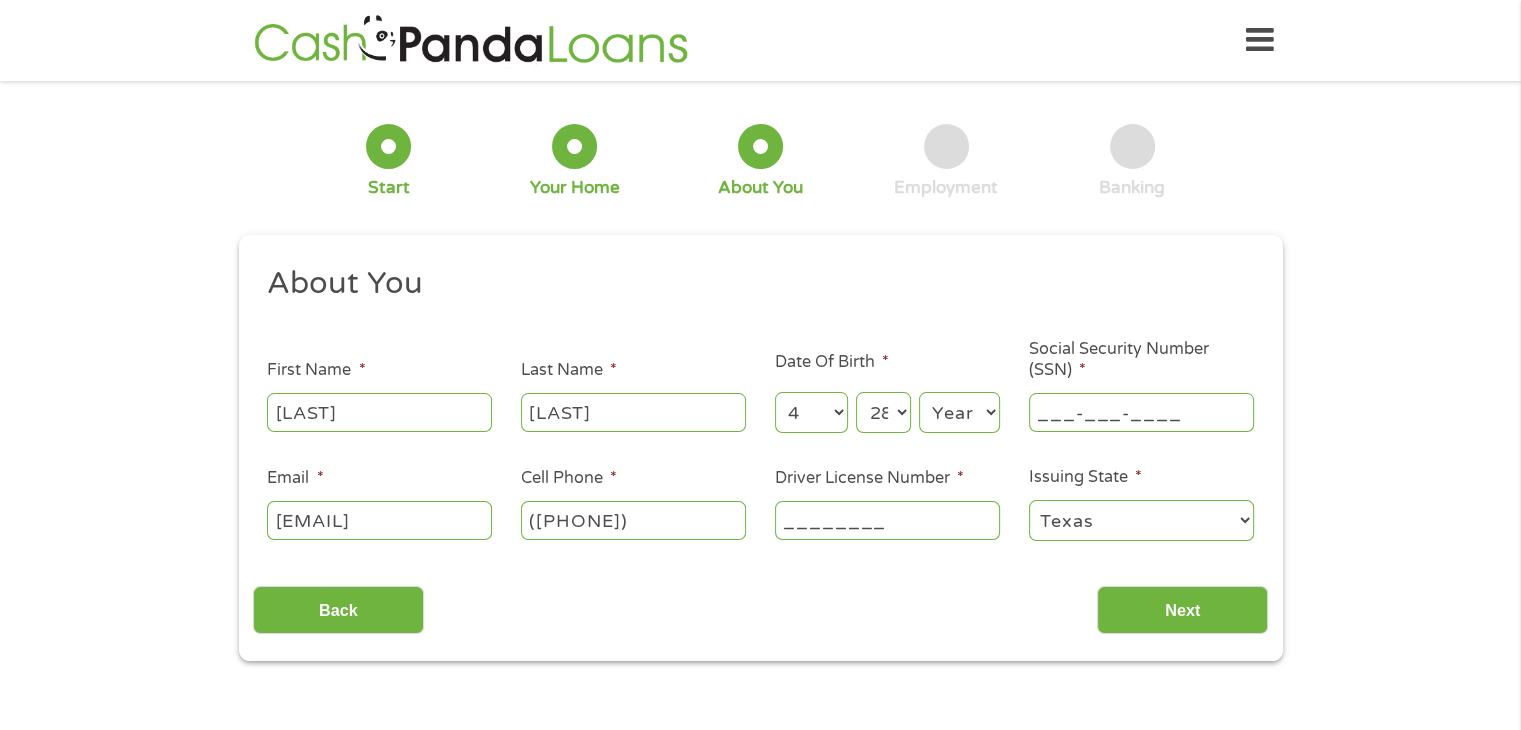 click on "Day 1 2 3 4 5 6 7 8 9 10 11 12 13 14 15 16 17 18 19 20 21 22 23 24 25 26 27 28 29 30 31" at bounding box center (883, 412) 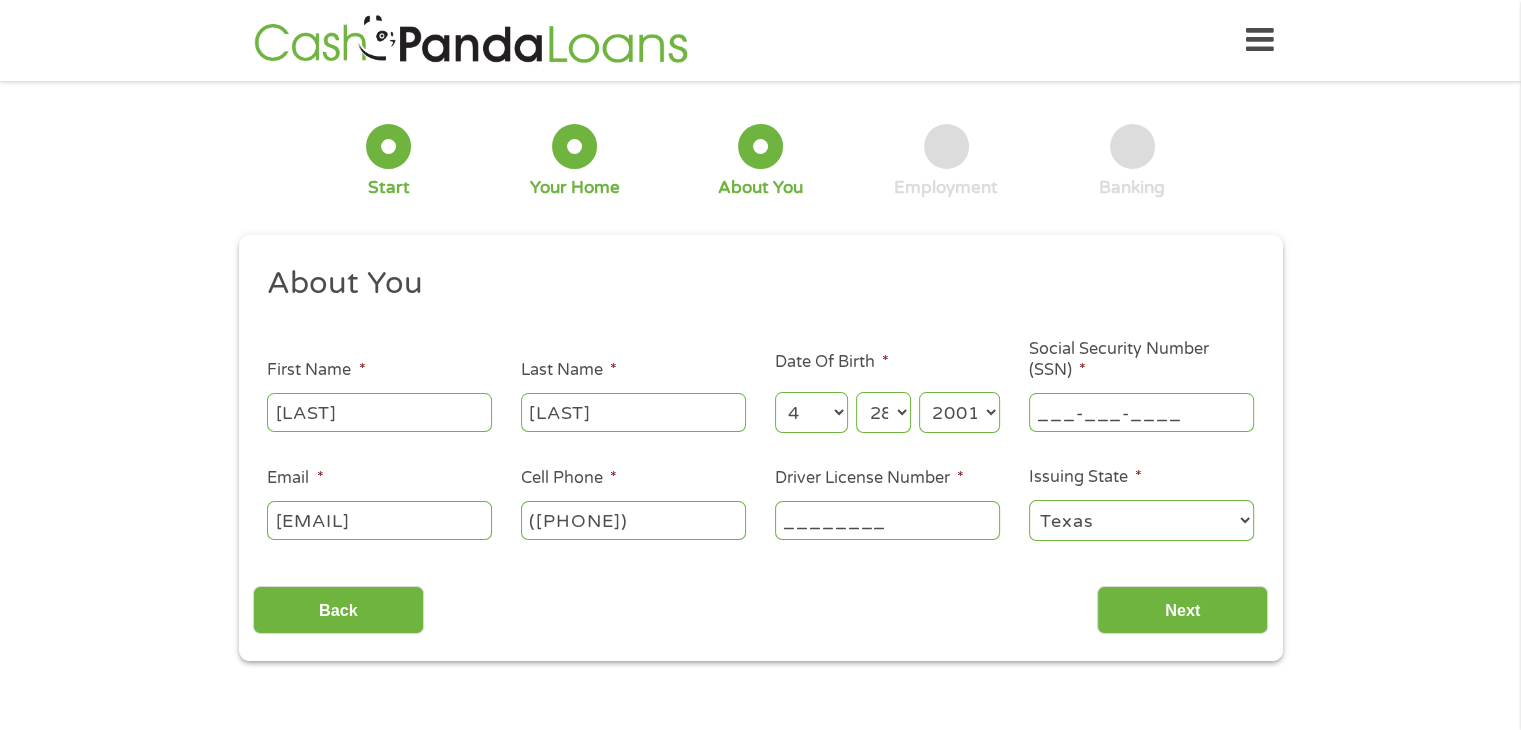 click on "Year 2007 2006 2005 2004 2003 2002 2001 2000 1999 1998 1997 1996 1995 1994 1993 1992 1991 1990 1989 1988 1987 1986 1985 1984 1983 1982 1981 1980 1979 1978 1977 1976 1975 1974 1973 1972 1971 1970 1969 1968 1967 1966 1965 1964 1963 1962 1961 1960 1959 1958 1957 1956 1955 1954 1953 1952 1951 1950 1949 1948 1947 1946 1945 1944 1943 1942 1941 1940 1939 1938 1937 1936 1935 1934 1933 1932 1931 1930 1929 1928 1927 1926 1925 1924 1923 1922 1921 1920" at bounding box center (959, 412) 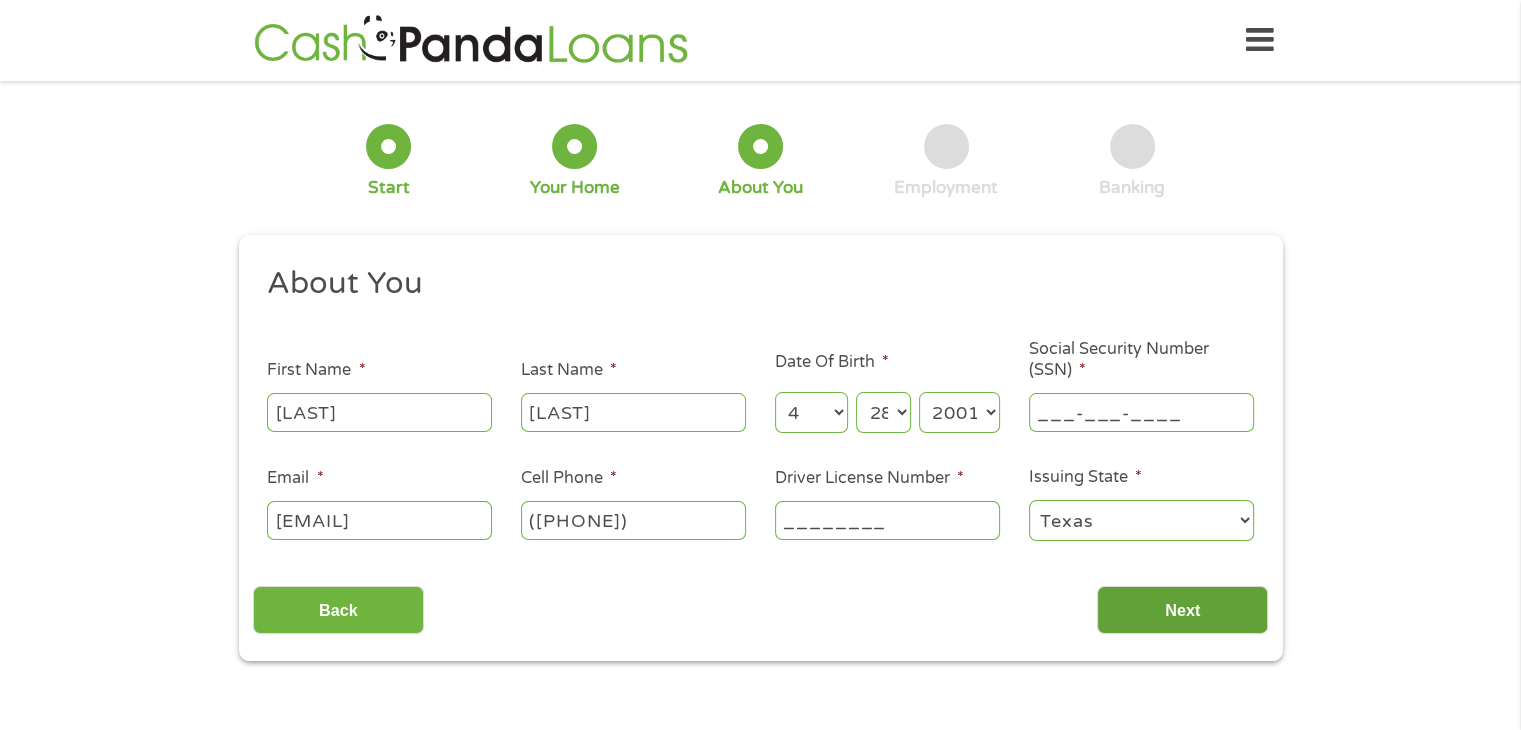 click on "Next" at bounding box center (1182, 610) 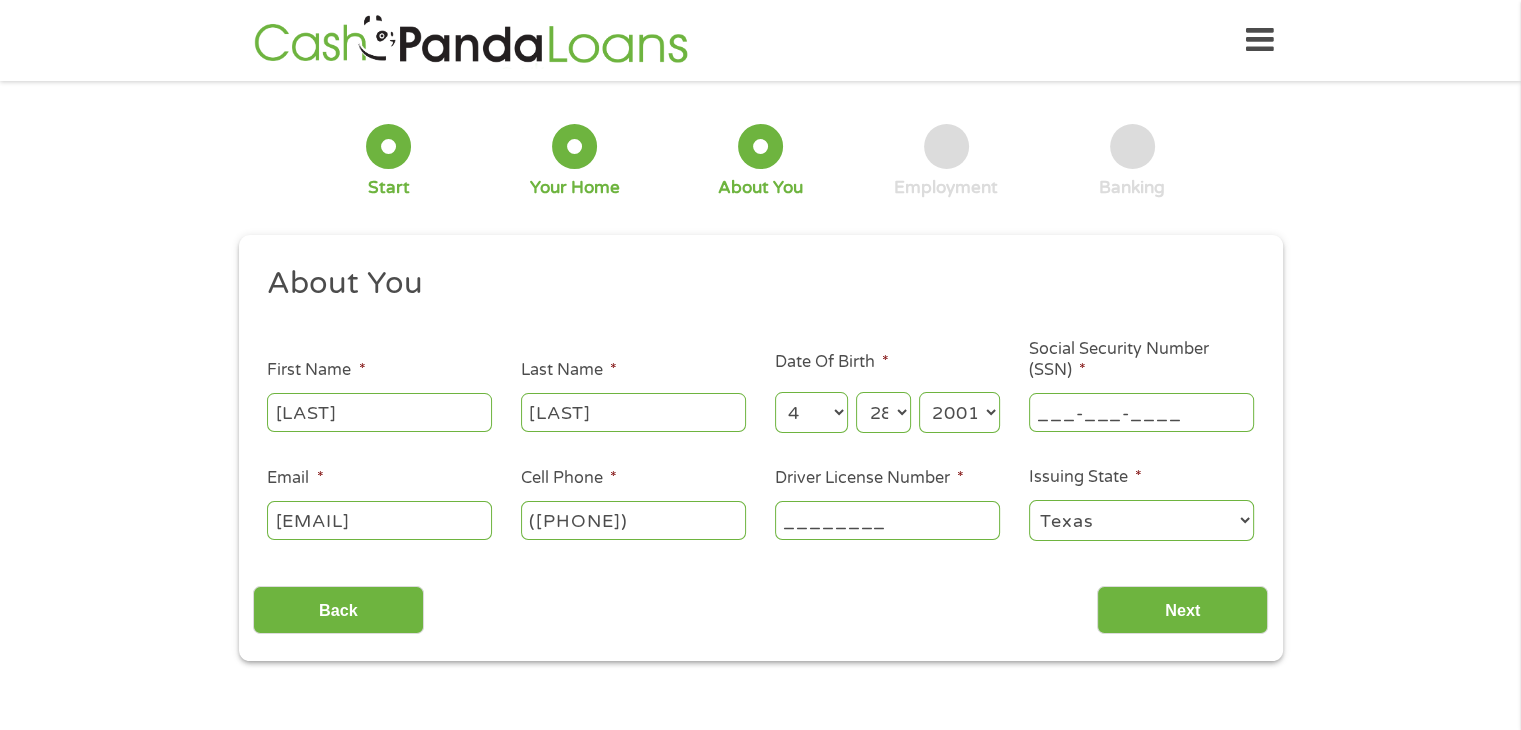 scroll, scrollTop: 8, scrollLeft: 8, axis: both 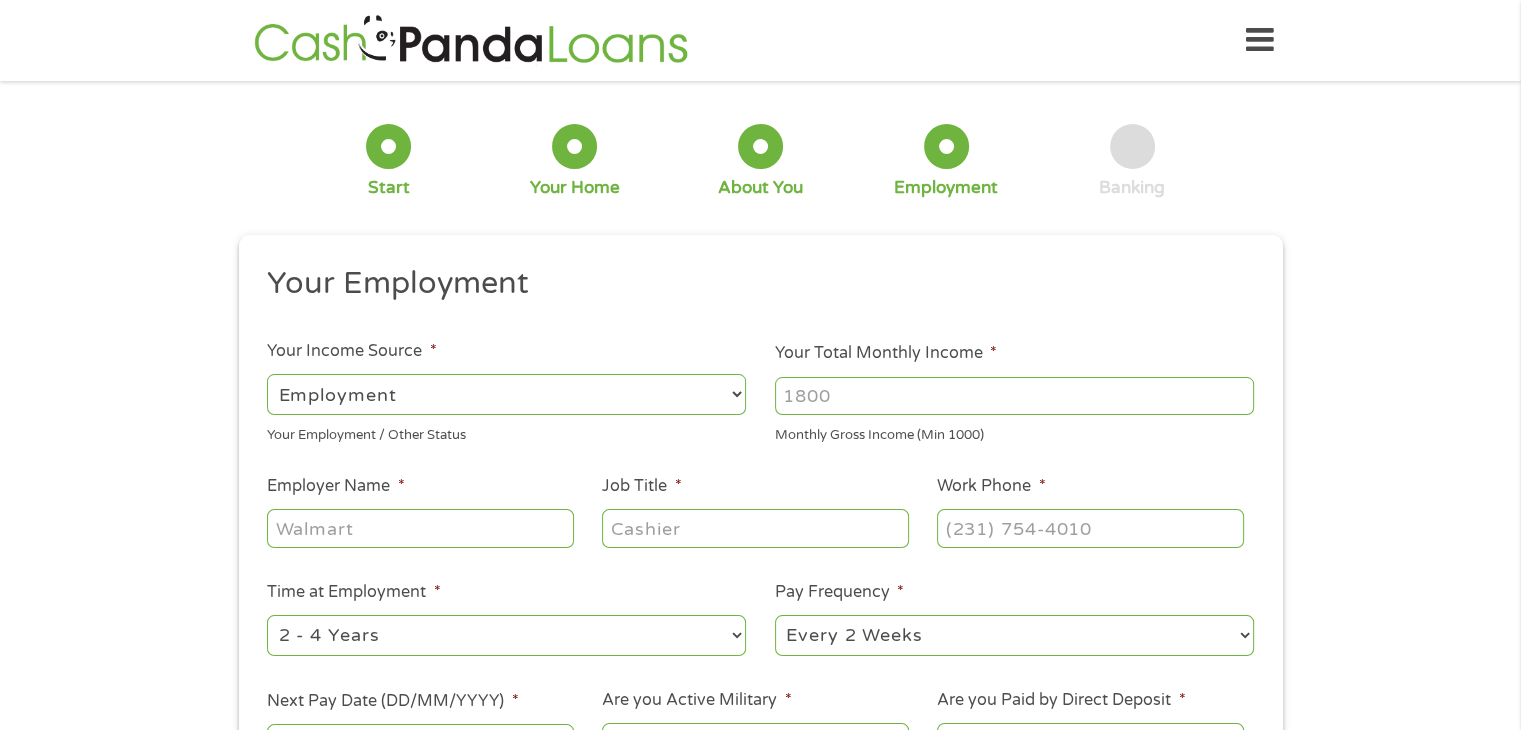 click on "Your Total Monthly Income *" at bounding box center [1014, 396] 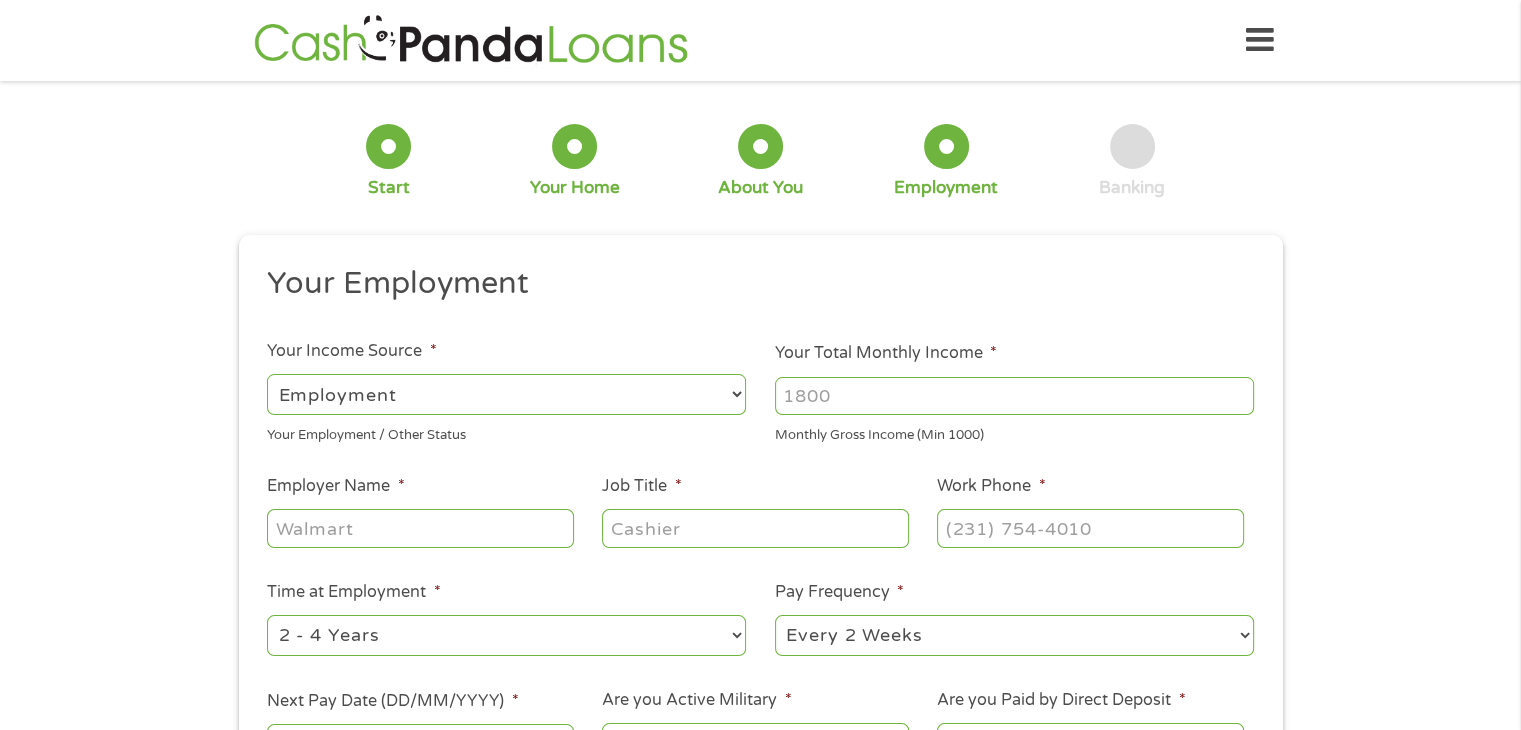 click on "Employer Name *" at bounding box center [420, 528] 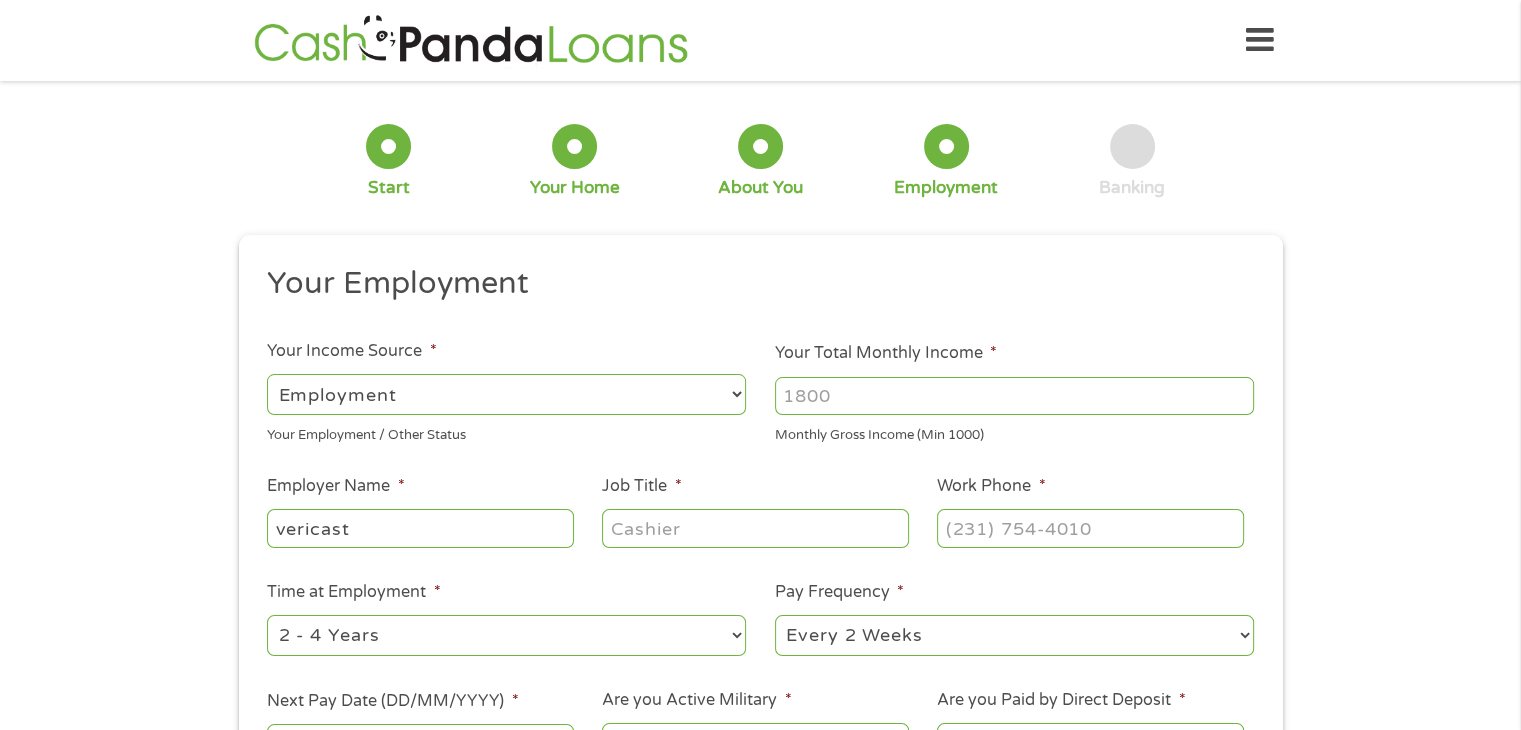 type on "vericast" 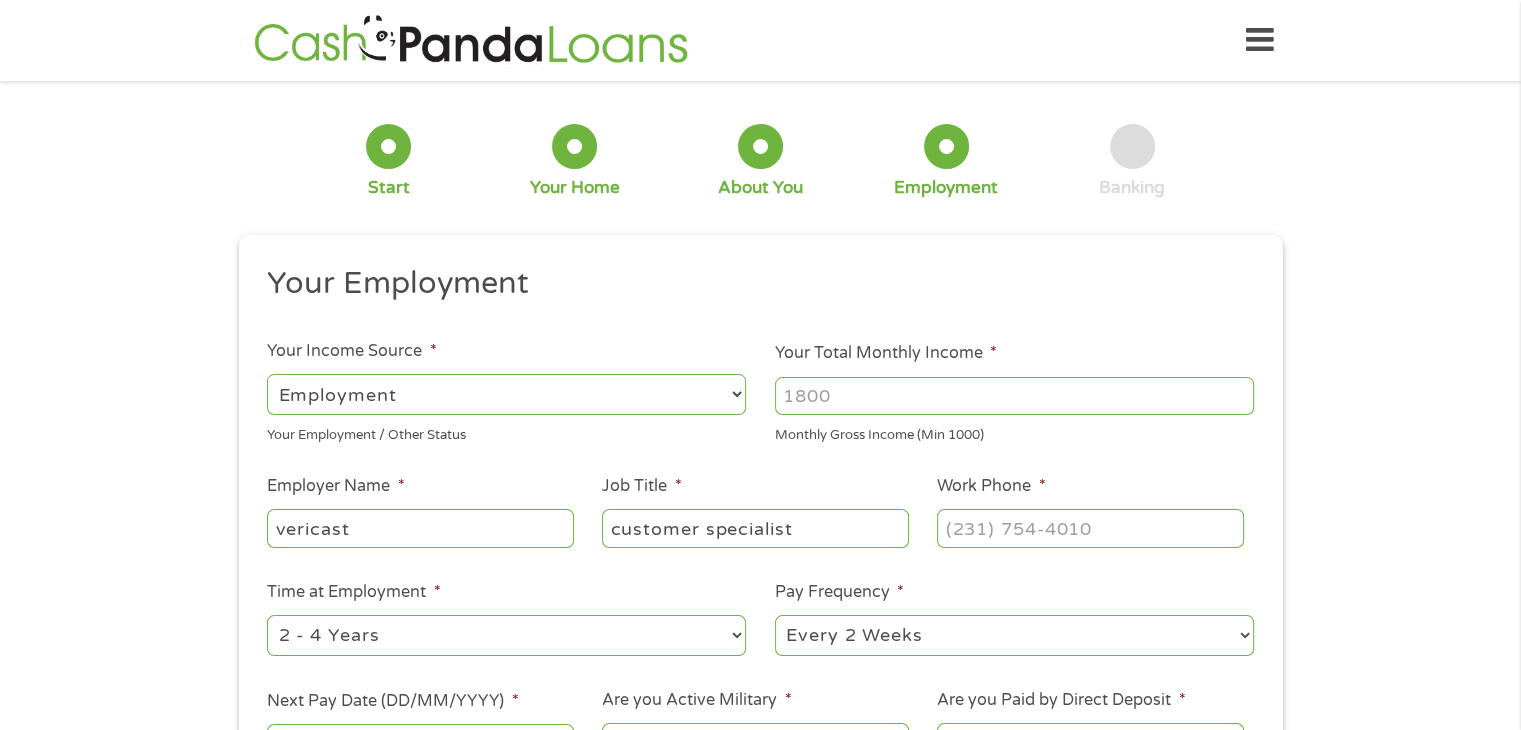 type on "customer specialist" 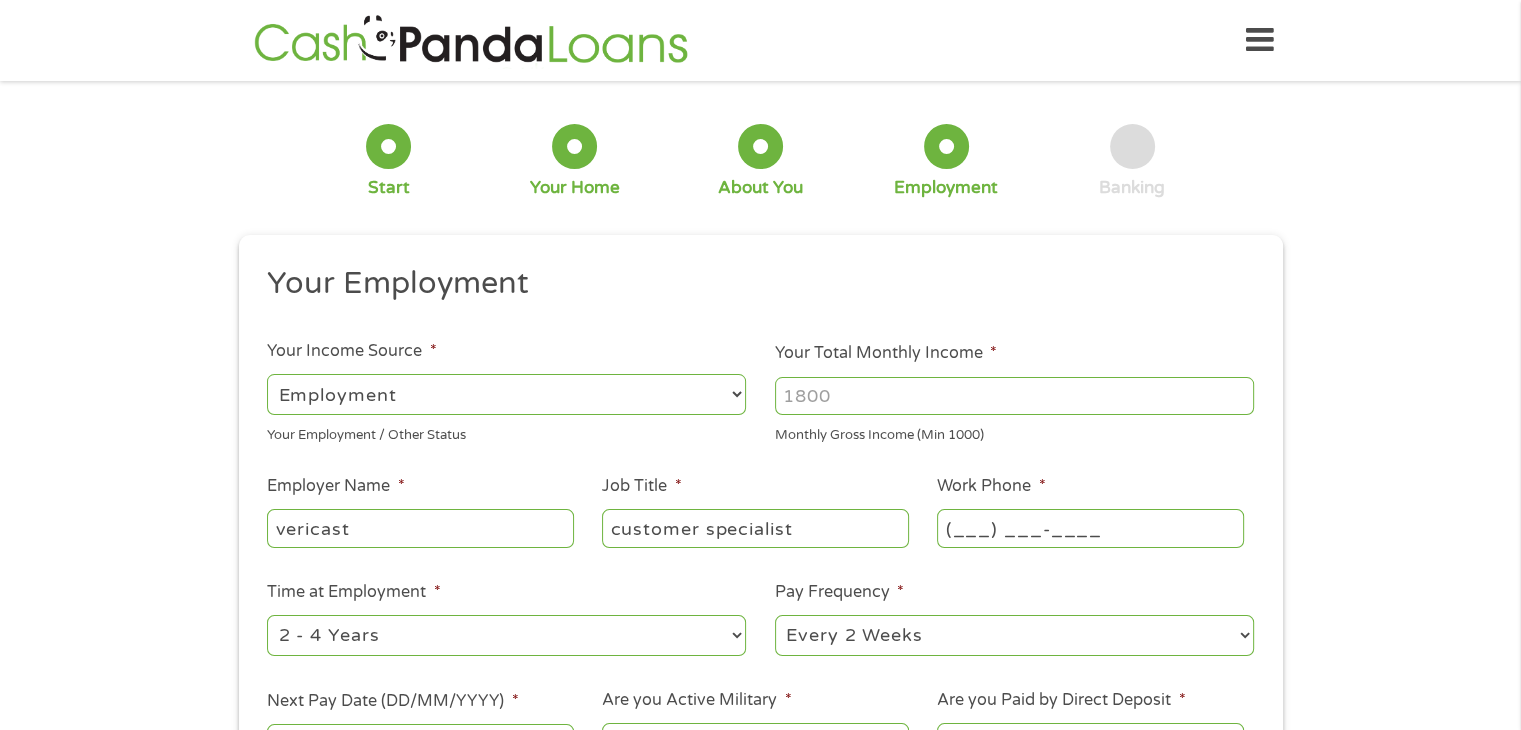 click on "(___) ___-____" at bounding box center (1090, 528) 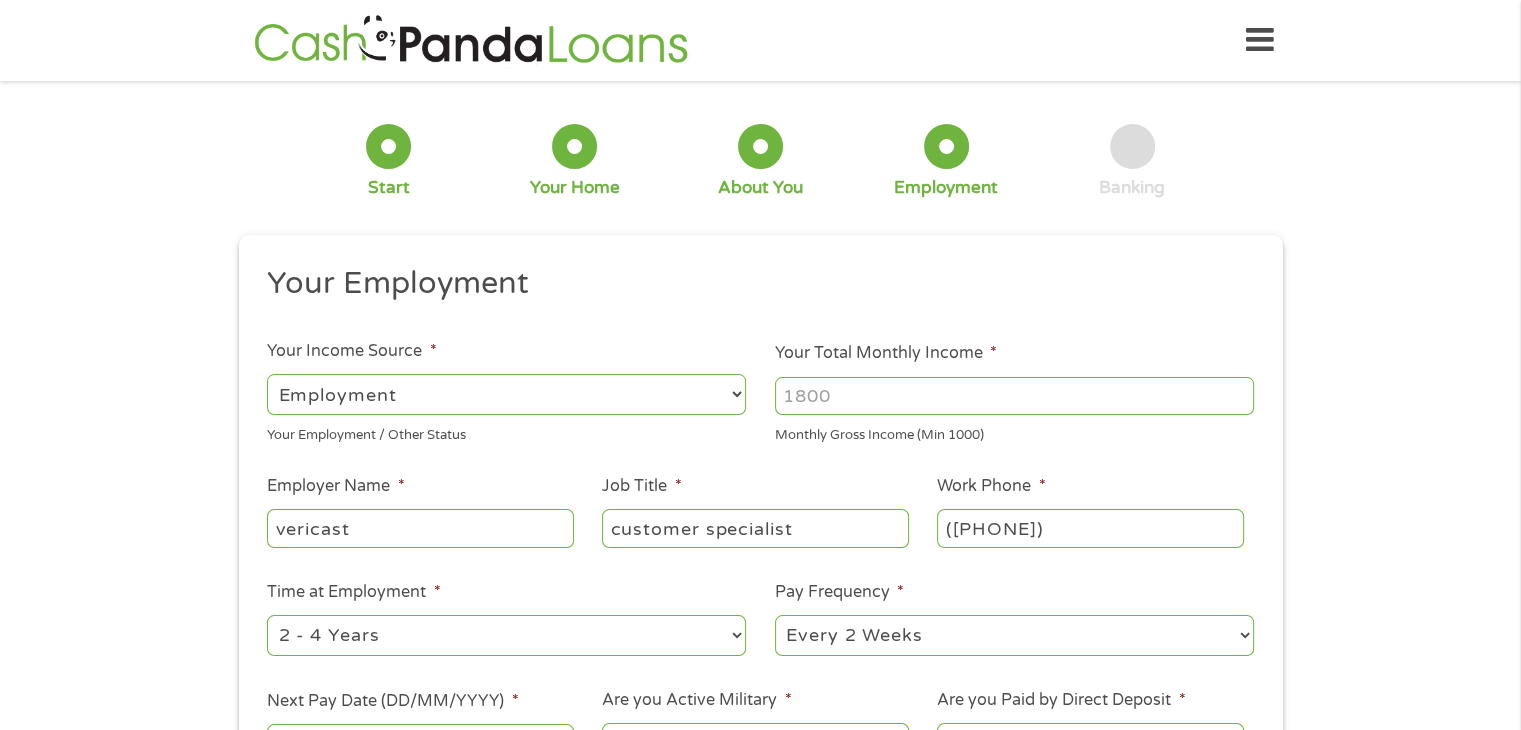 click on "--- Choose one --- Every 2 Weeks Every Week Monthly Semi-Monthly" at bounding box center (1014, 635) 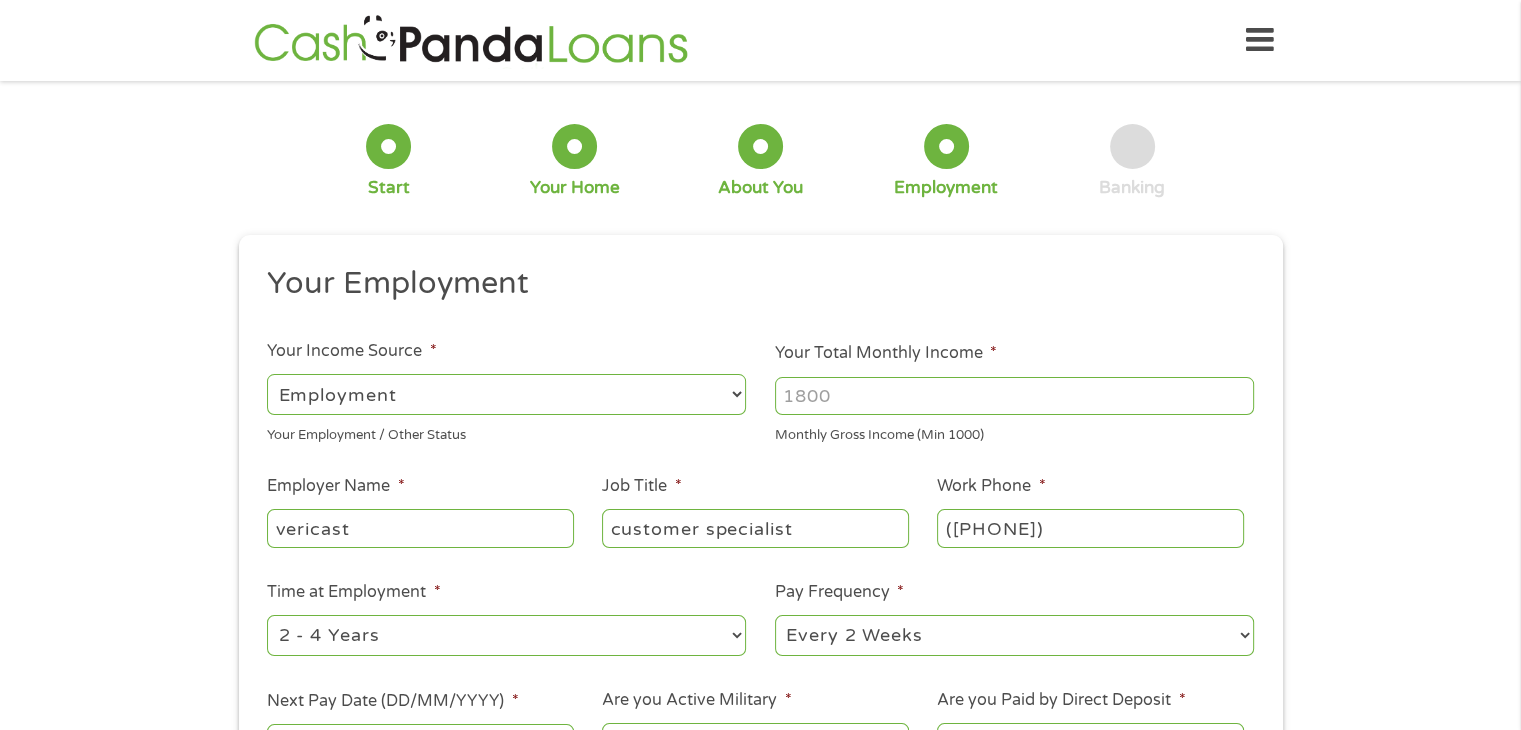 select on "weekly" 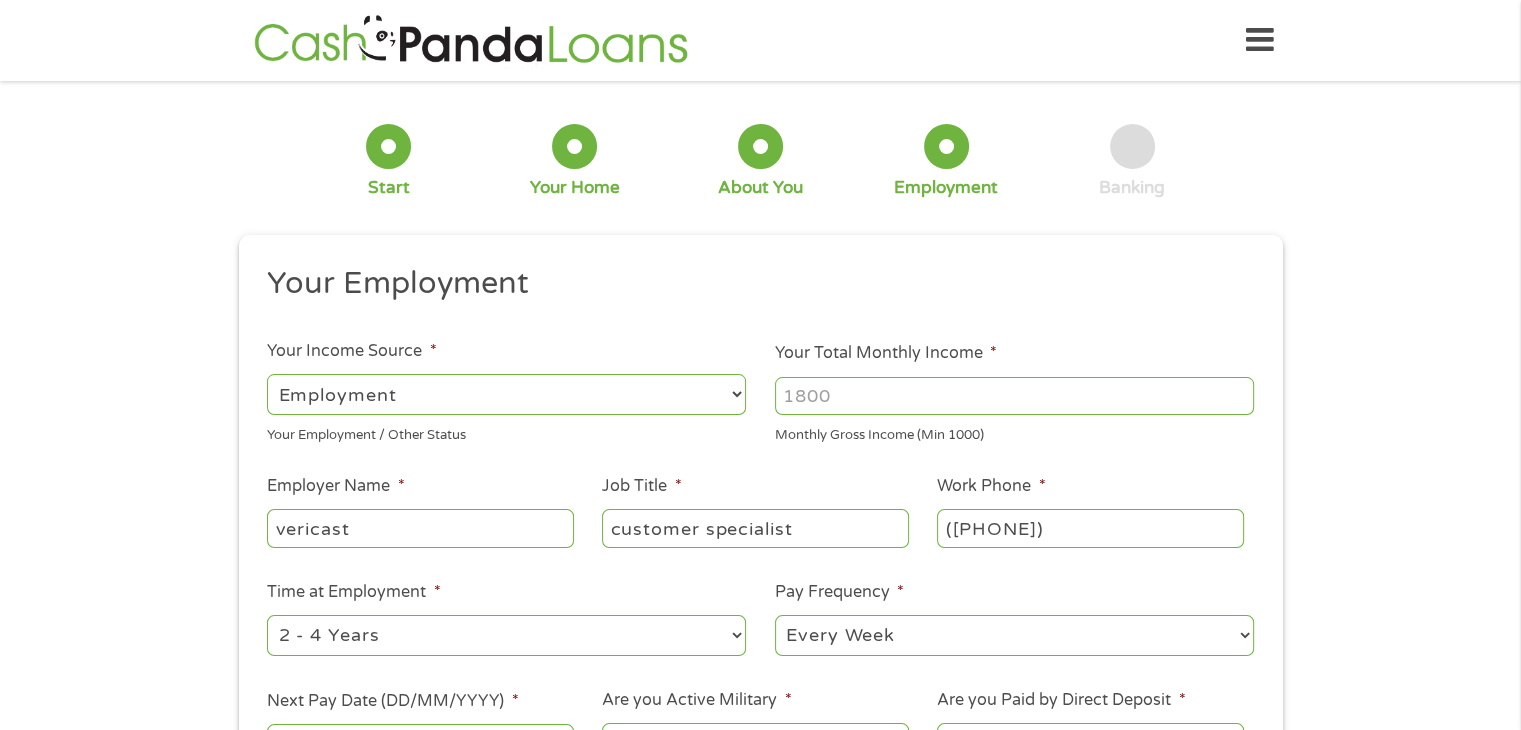 click on "--- Choose one --- Every 2 Weeks Every Week Monthly Semi-Monthly" at bounding box center (1014, 635) 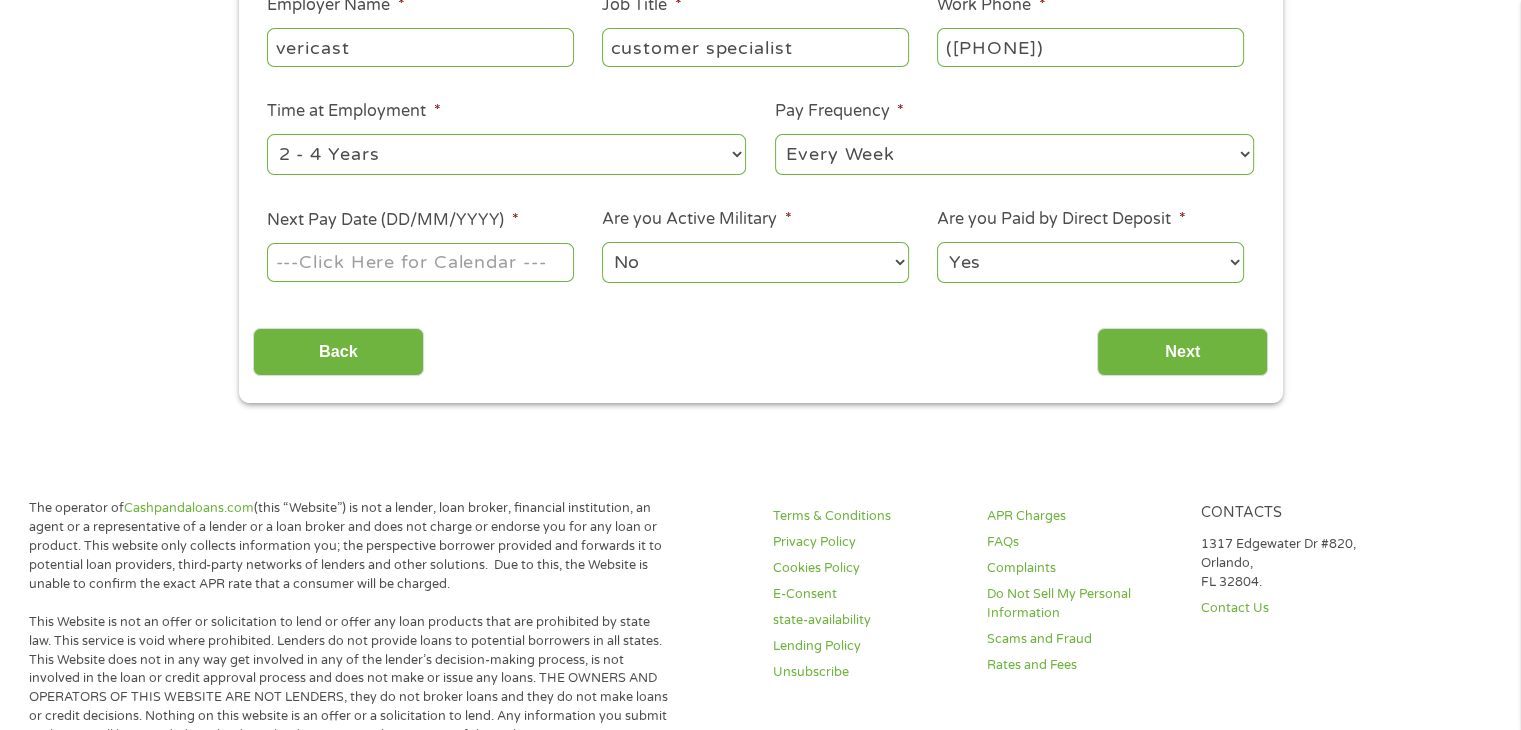 scroll, scrollTop: 511, scrollLeft: 0, axis: vertical 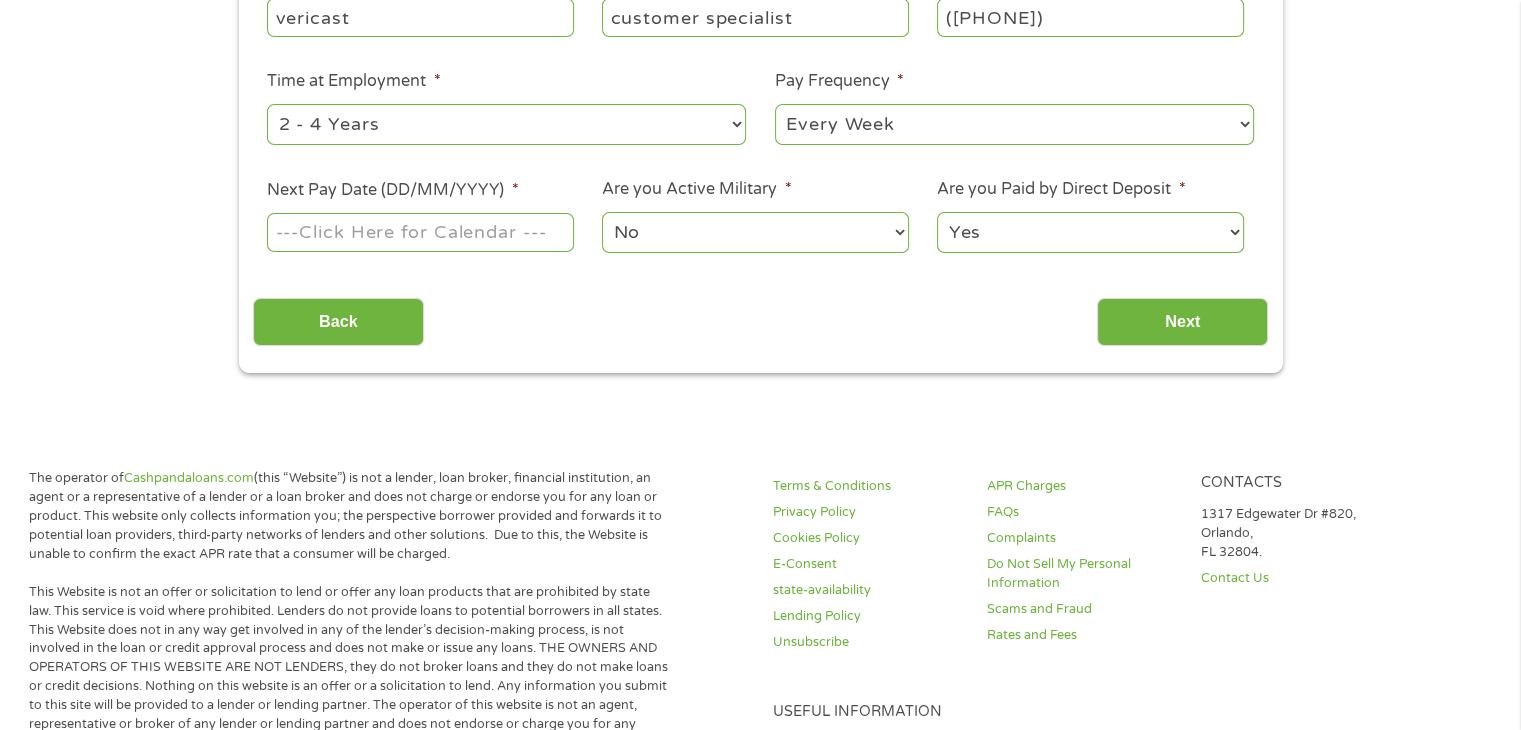 click on "Next Pay Date (DD/MM/YYYY) *" at bounding box center [420, 232] 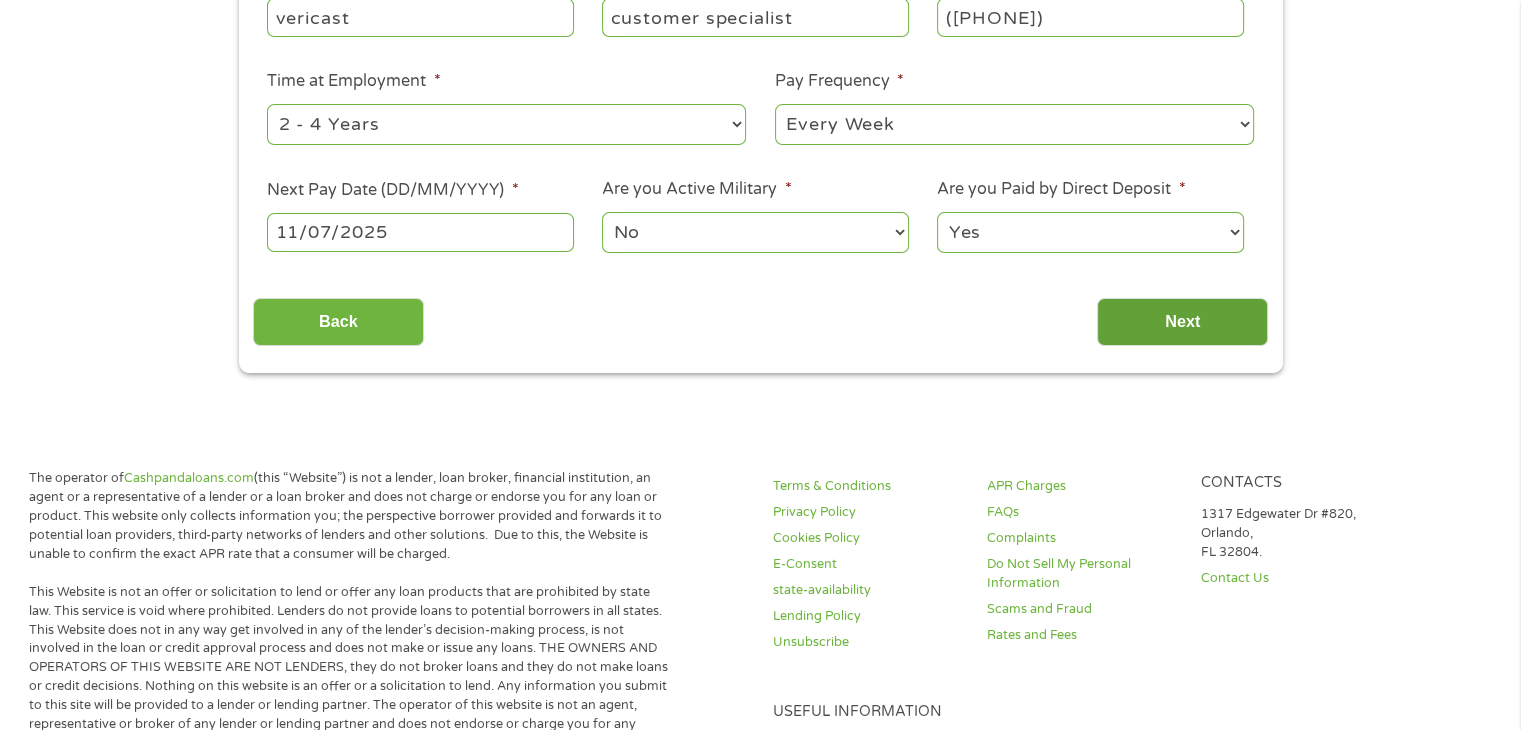 click on "Next" at bounding box center (1182, 322) 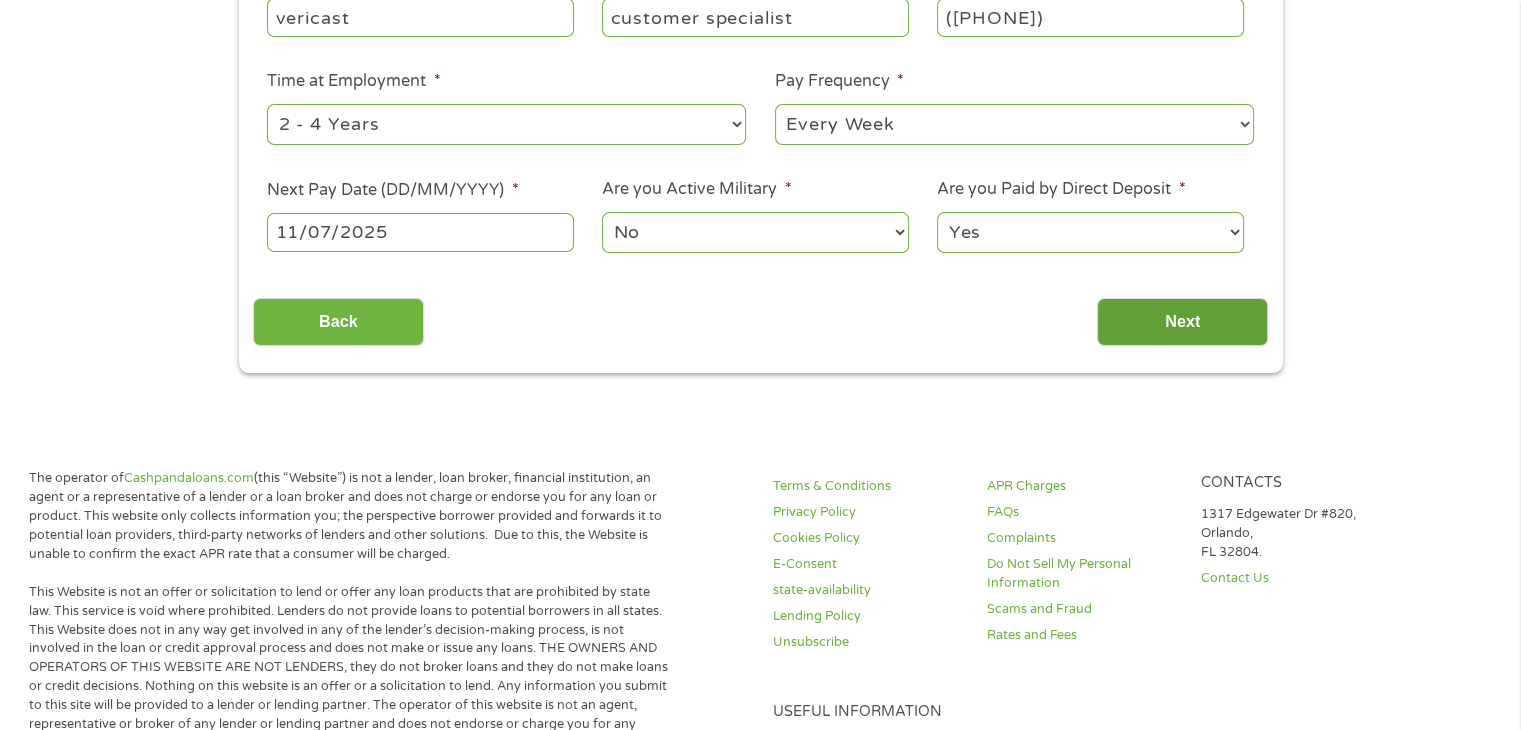 scroll, scrollTop: 8, scrollLeft: 8, axis: both 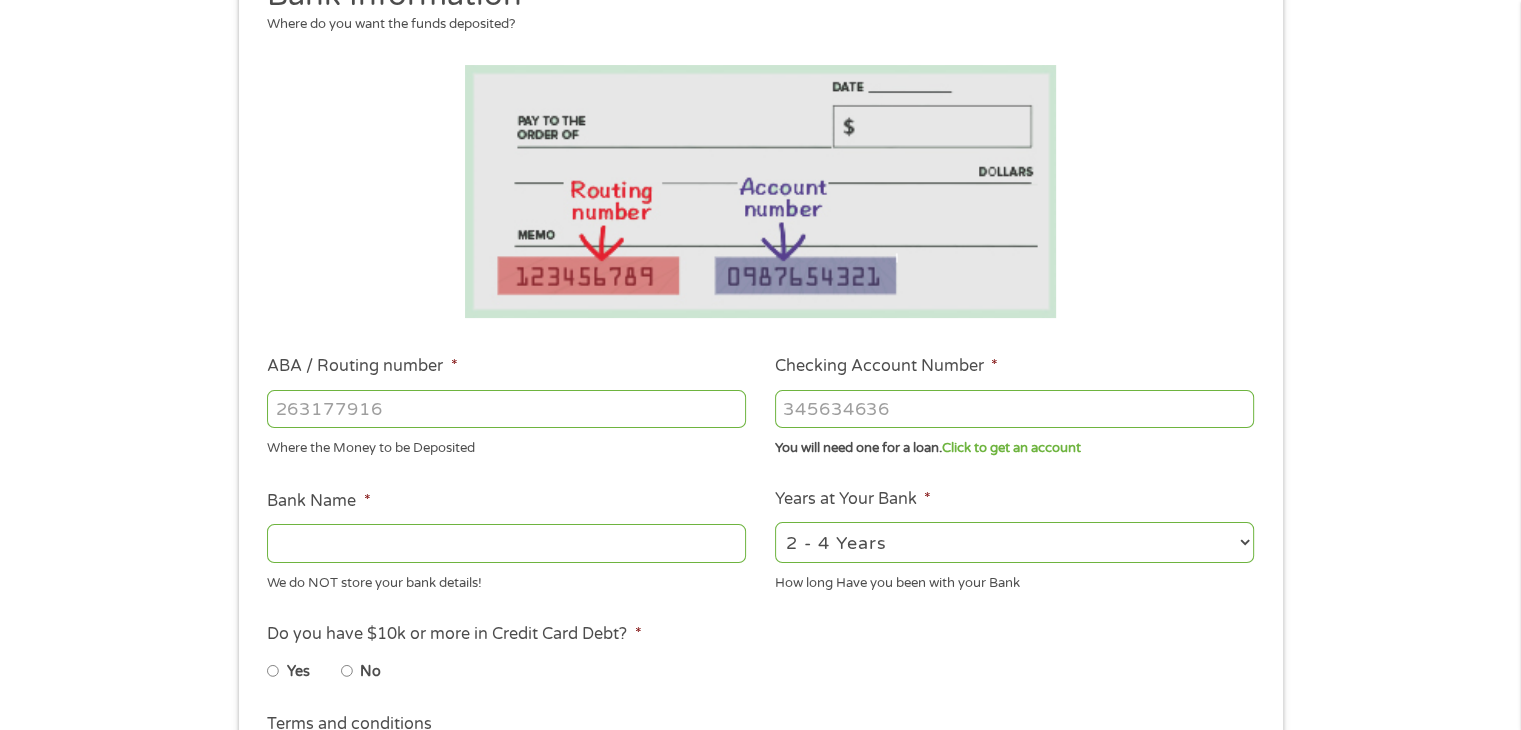 click on "ABA / Routing number *" at bounding box center (506, 409) 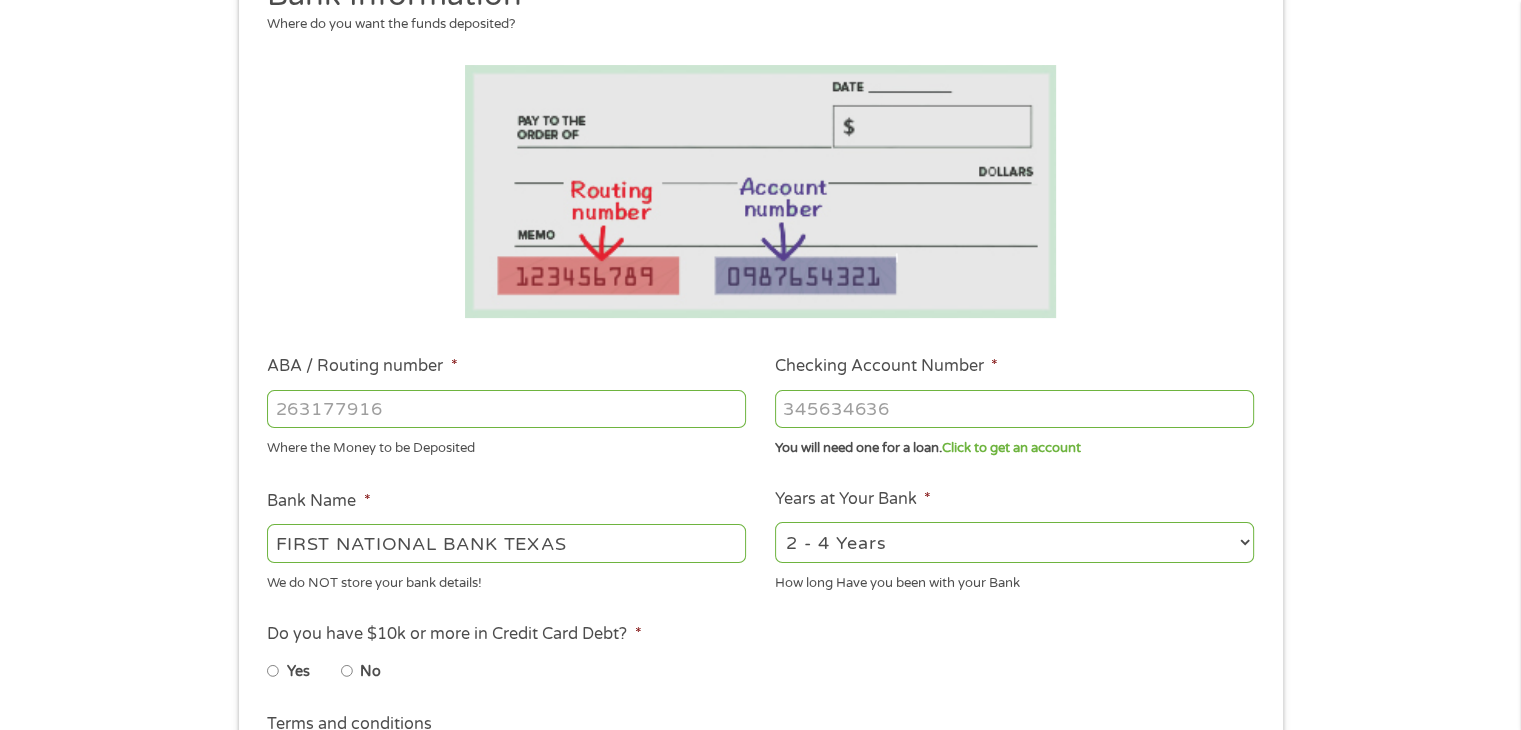 type on "_________" 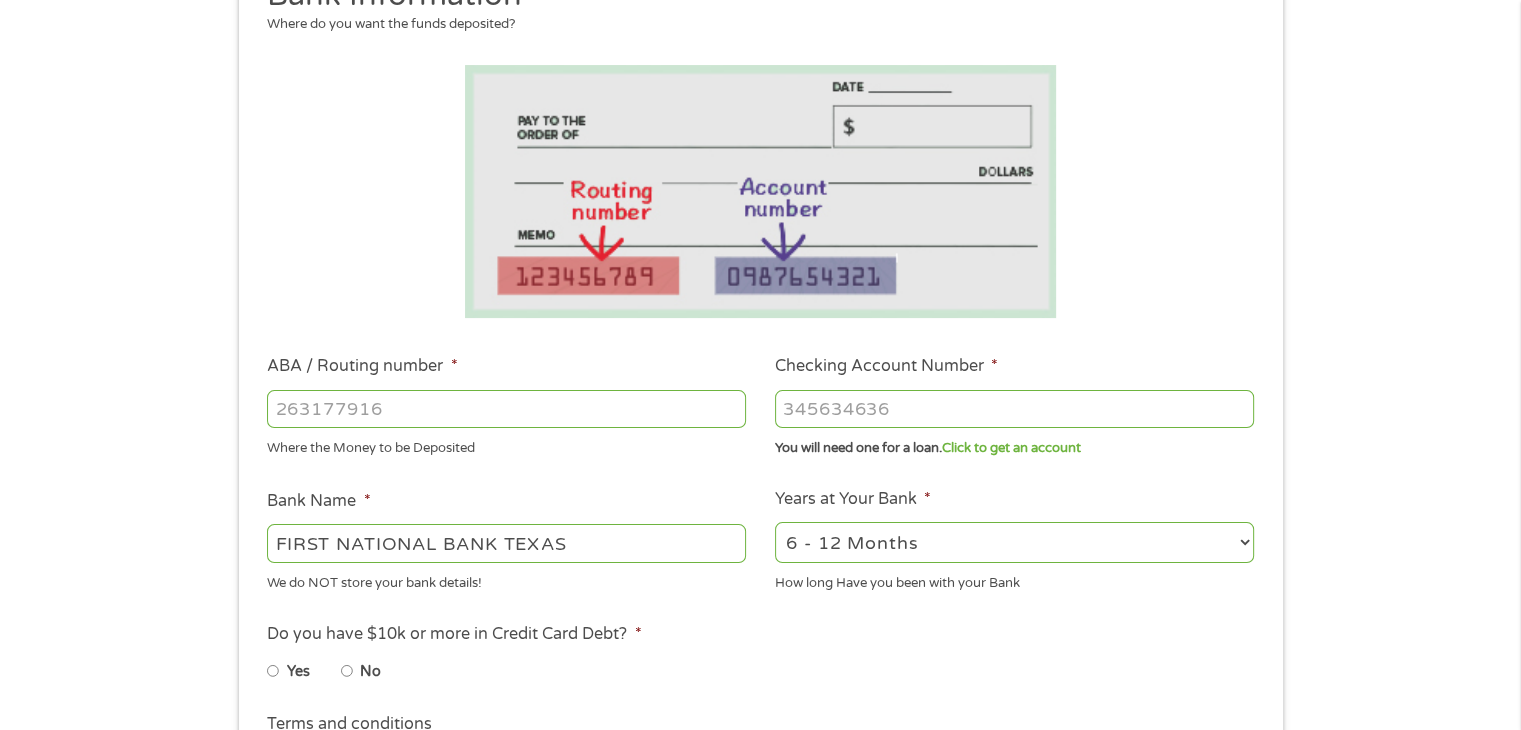 click on "2 - 4 Years 6 - 12 Months 1 - 2 Years Over 4 Years" at bounding box center (1014, 542) 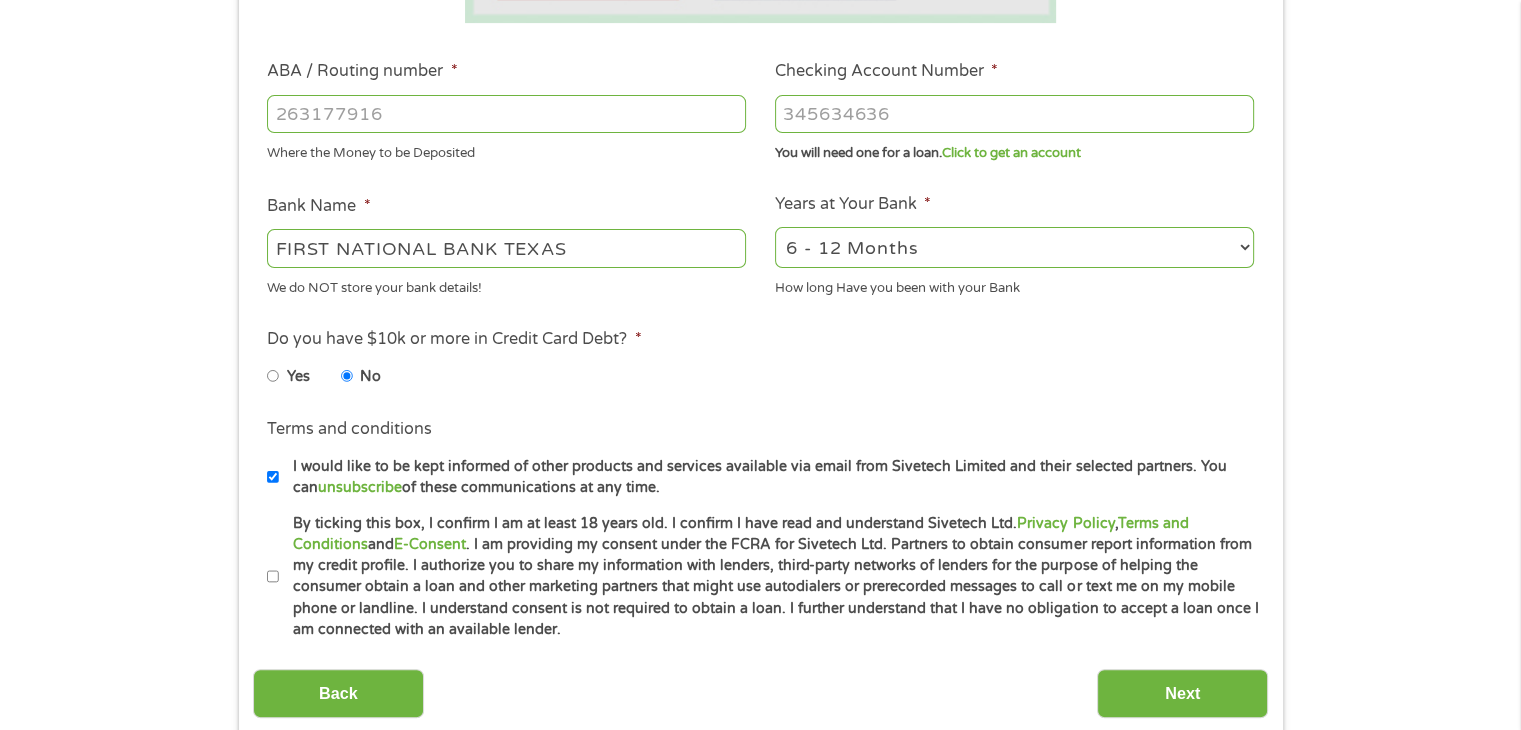 scroll, scrollTop: 619, scrollLeft: 0, axis: vertical 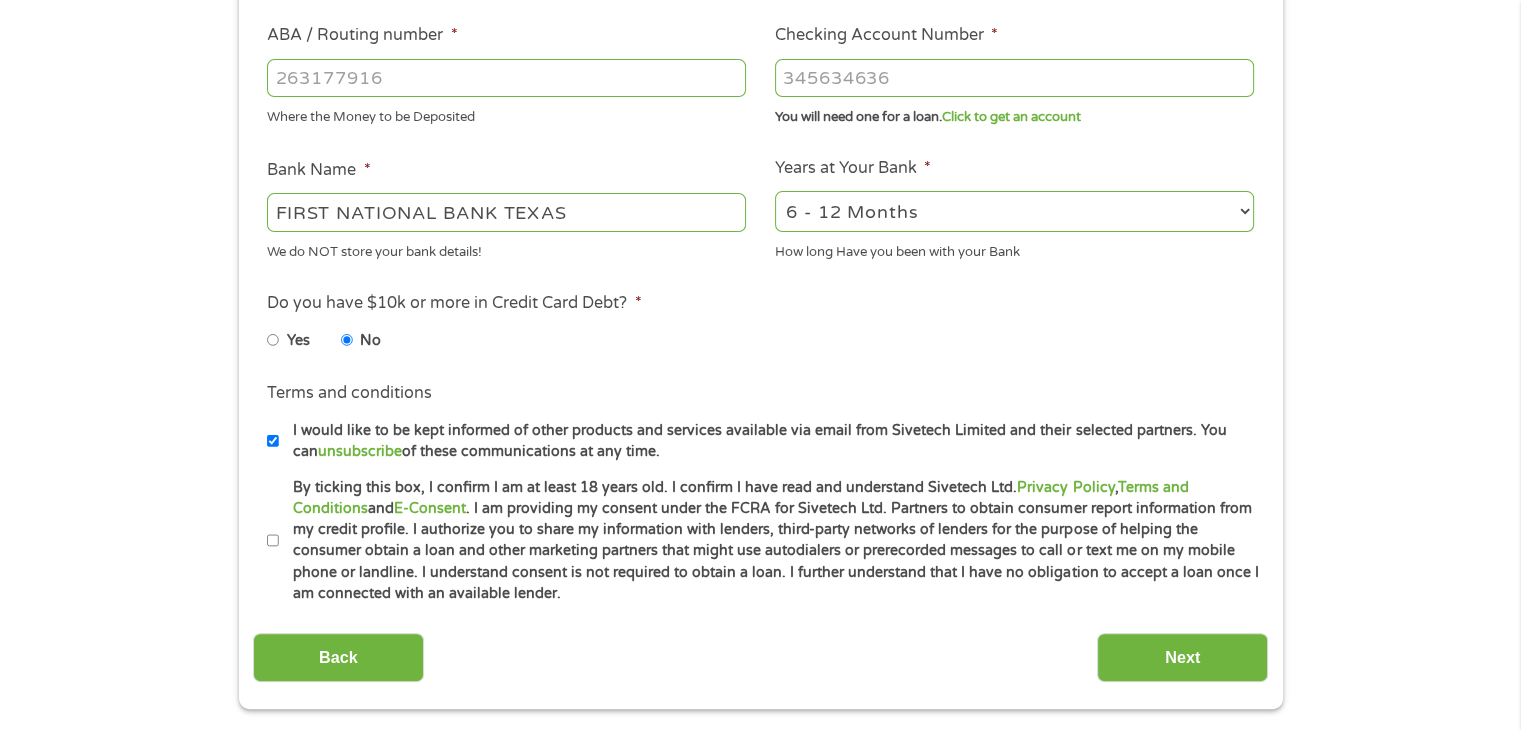 click on "By ticking this box, I confirm I am at least 18 years old. I confirm I have read and understand Sivetech Ltd.  Privacy Policy ,  Terms and Conditions  and  E-Consent . I am providing my consent under the FCRA for Sivetech Ltd. Partners to obtain consumer report information from my credit profile. I authorize you to share my information with lenders, third-party networks of lenders for the purpose of helping the consumer obtain a loan and other marketing partners that might use autodialers or prerecorded messages to call or text me on my mobile phone or landline. I understand consent is not required to obtain a loan. I further understand that I have no obligation to accept a loan once I am connected with an available lender." at bounding box center [769, 541] 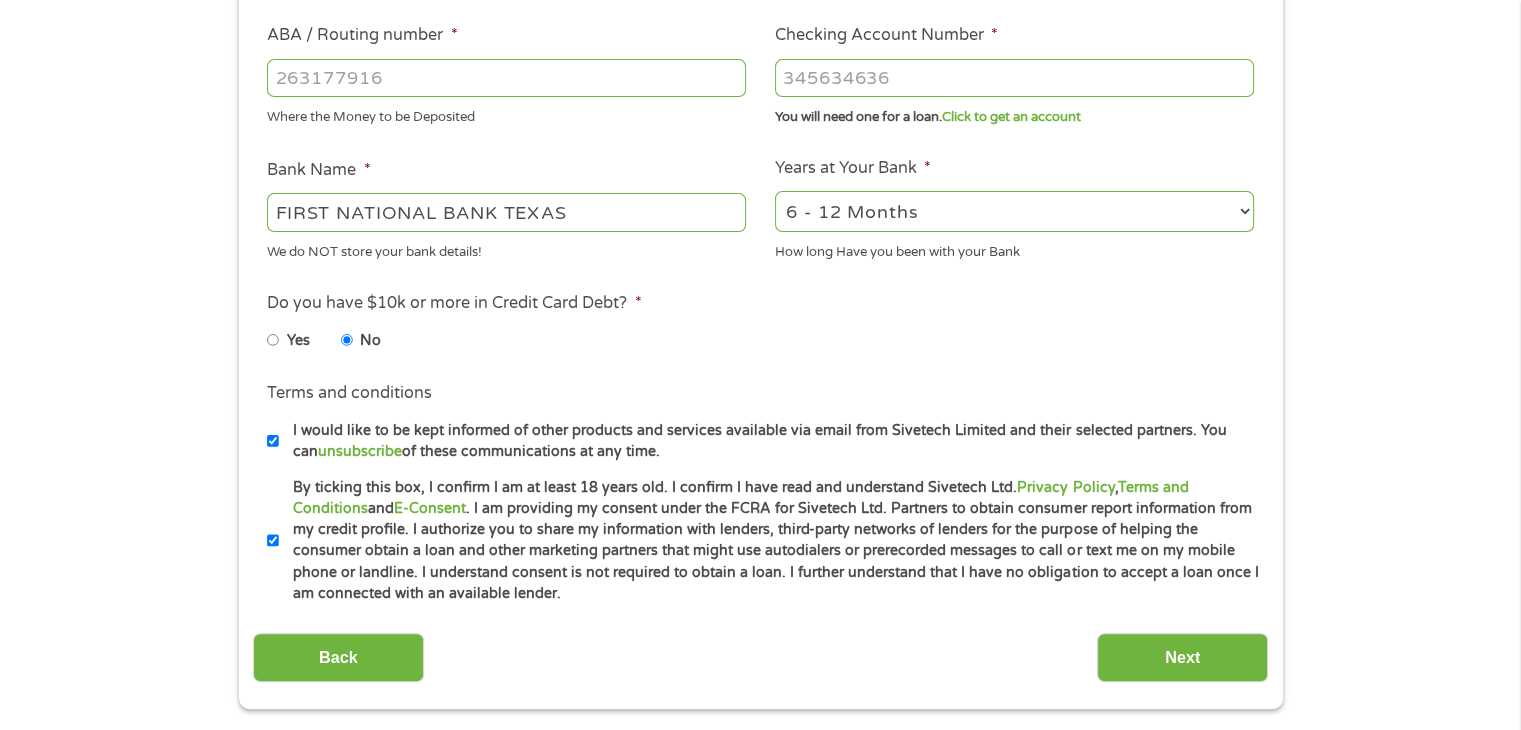 click on "I would like to be kept informed of other products and services available via email from Sivetech Limited and their selected partners. You can   unsubscribe   of these communications at any time." at bounding box center [769, 441] 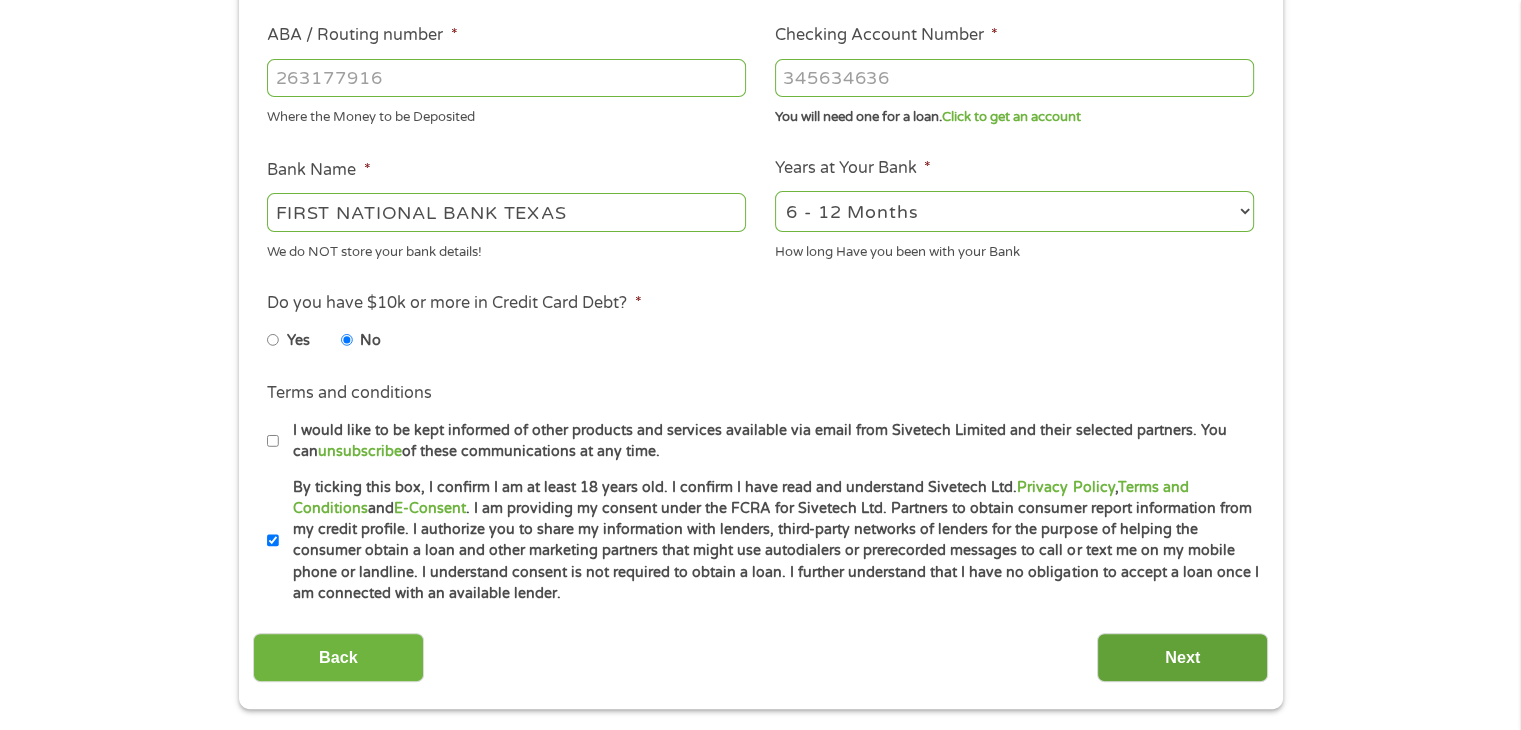 click on "Next" at bounding box center [1182, 657] 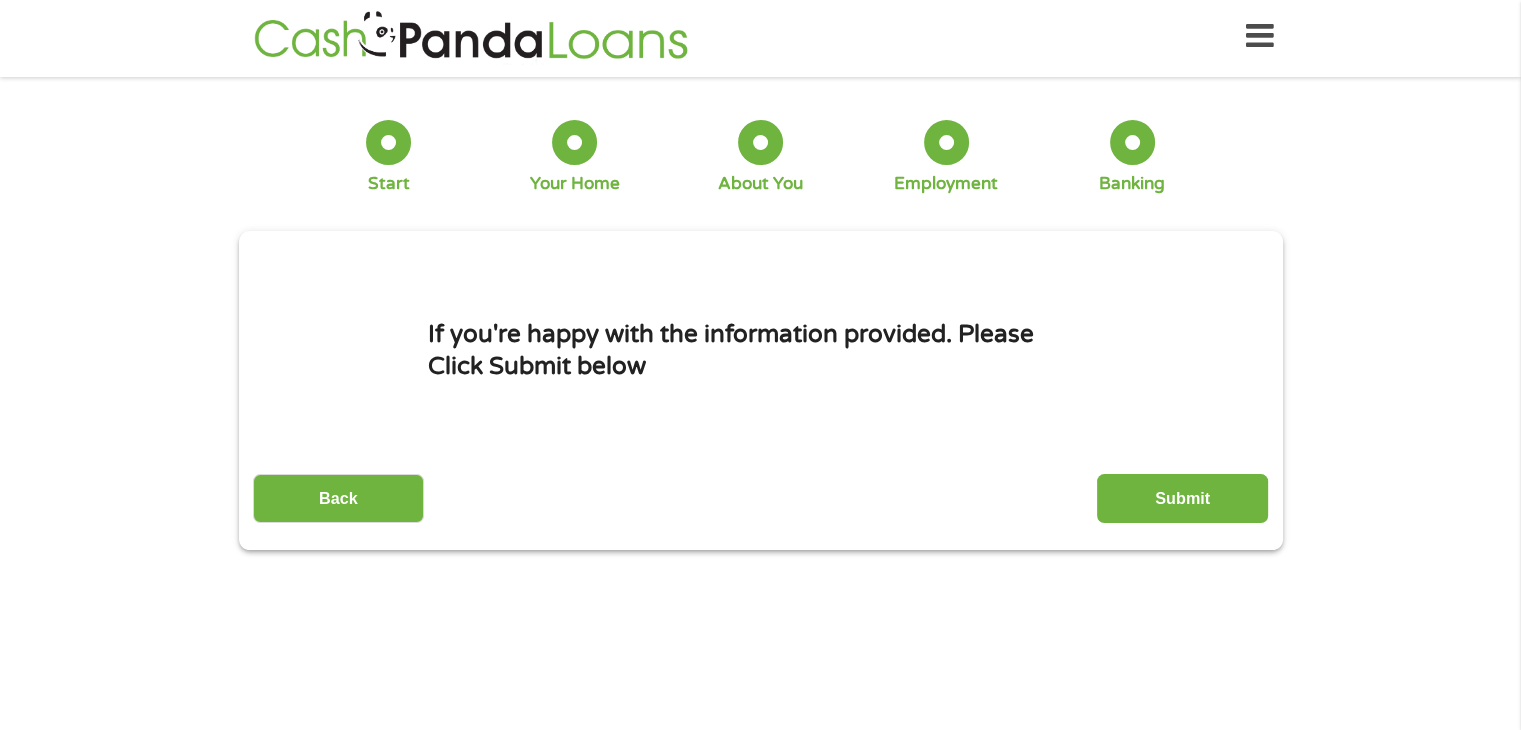 scroll, scrollTop: 0, scrollLeft: 0, axis: both 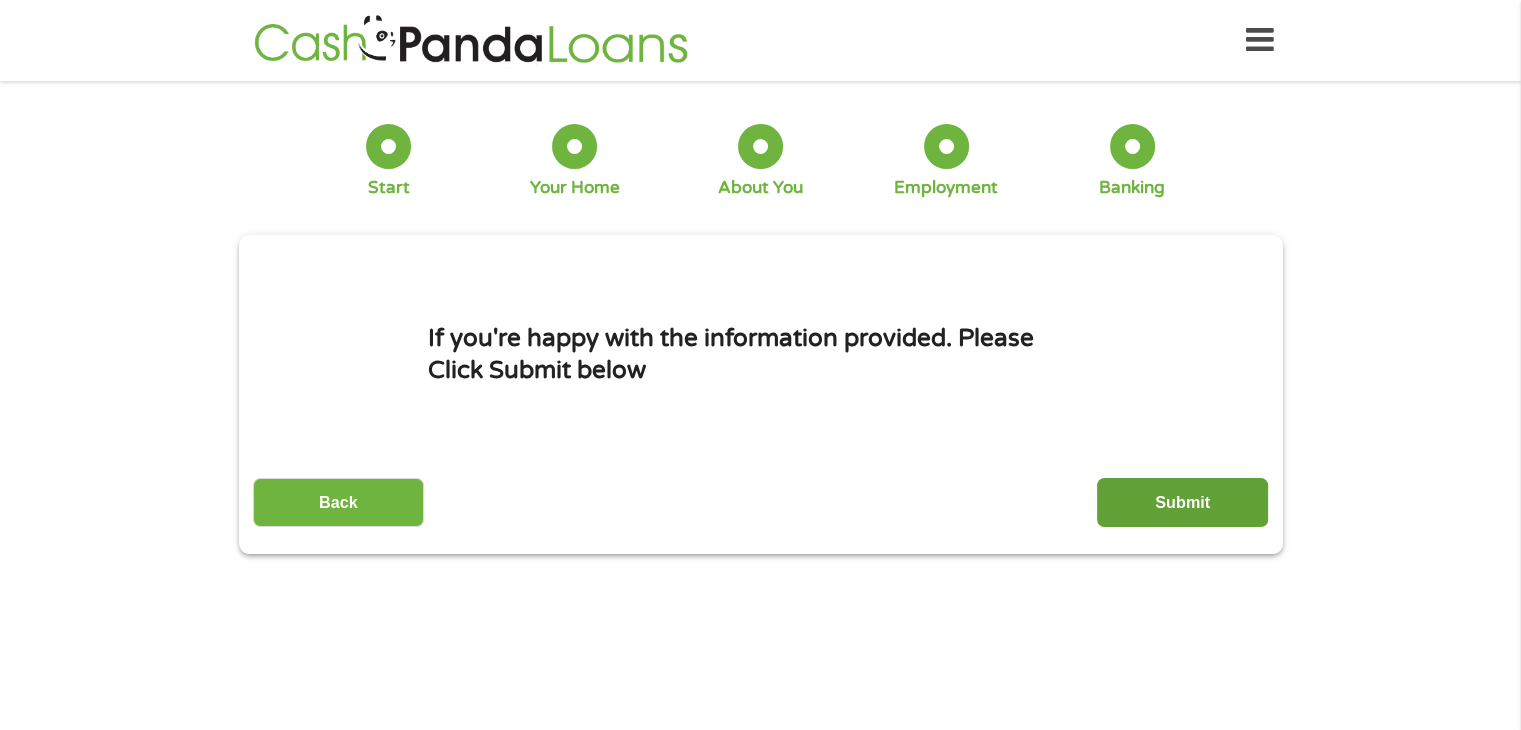 click on "Submit" at bounding box center (1182, 502) 